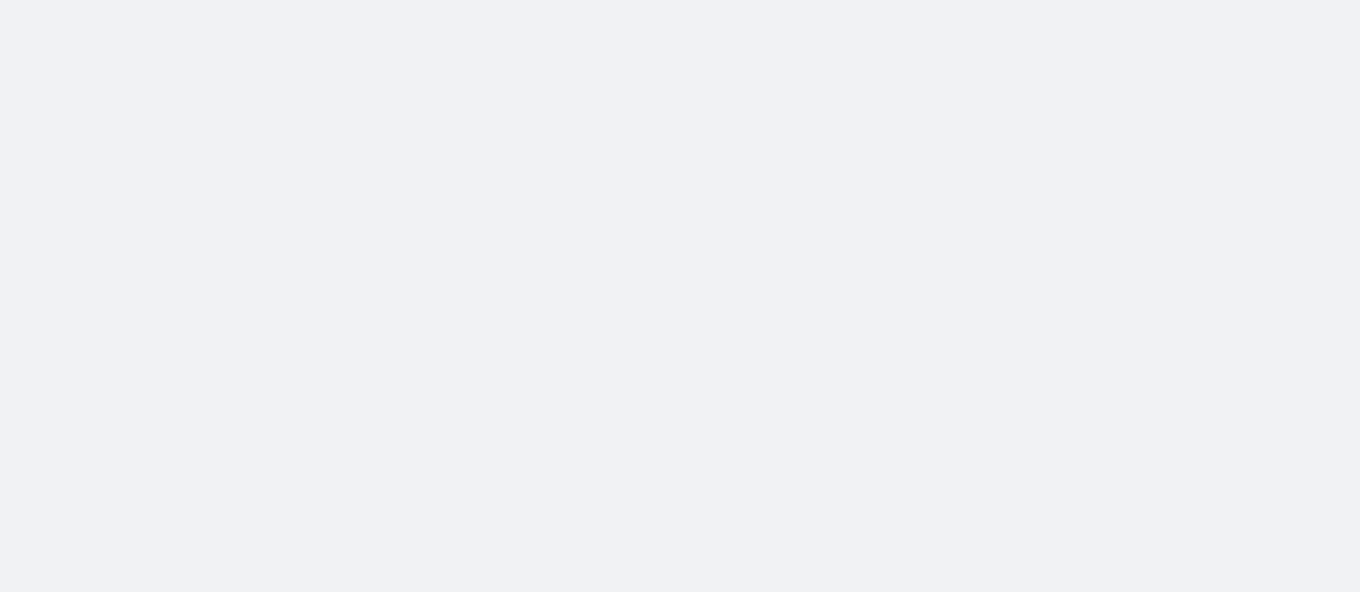 scroll, scrollTop: 0, scrollLeft: 0, axis: both 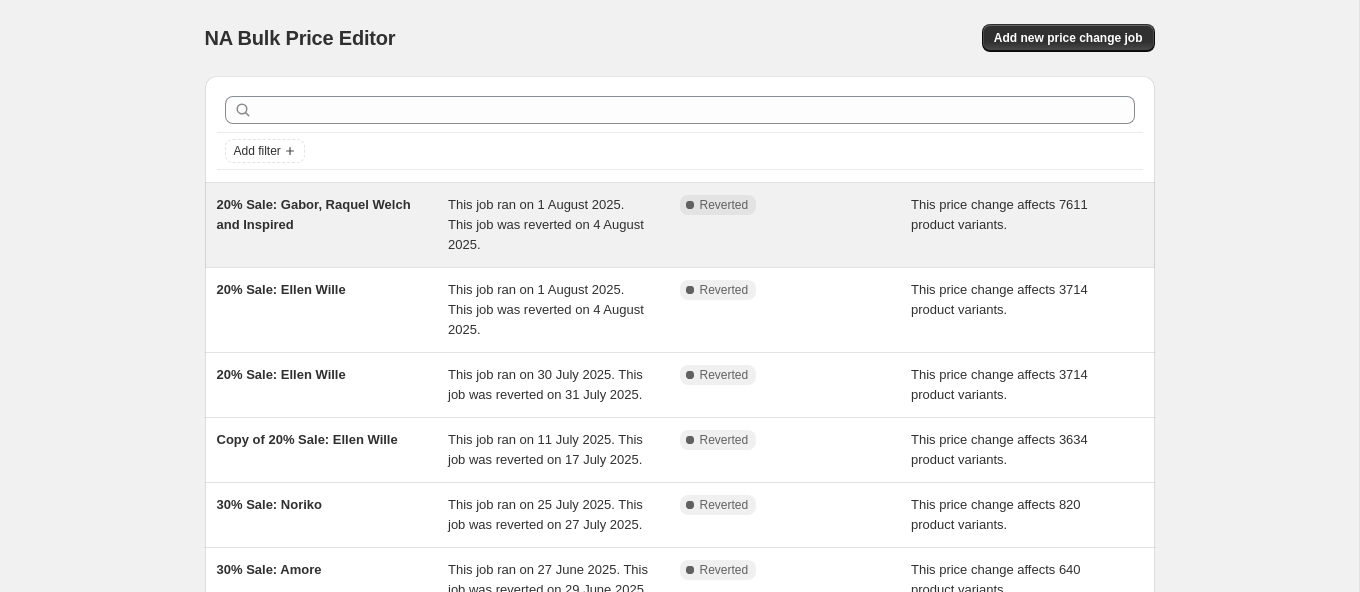 click on "20% Sale: Gabor, Raquel Welch and Inspired" at bounding box center (314, 214) 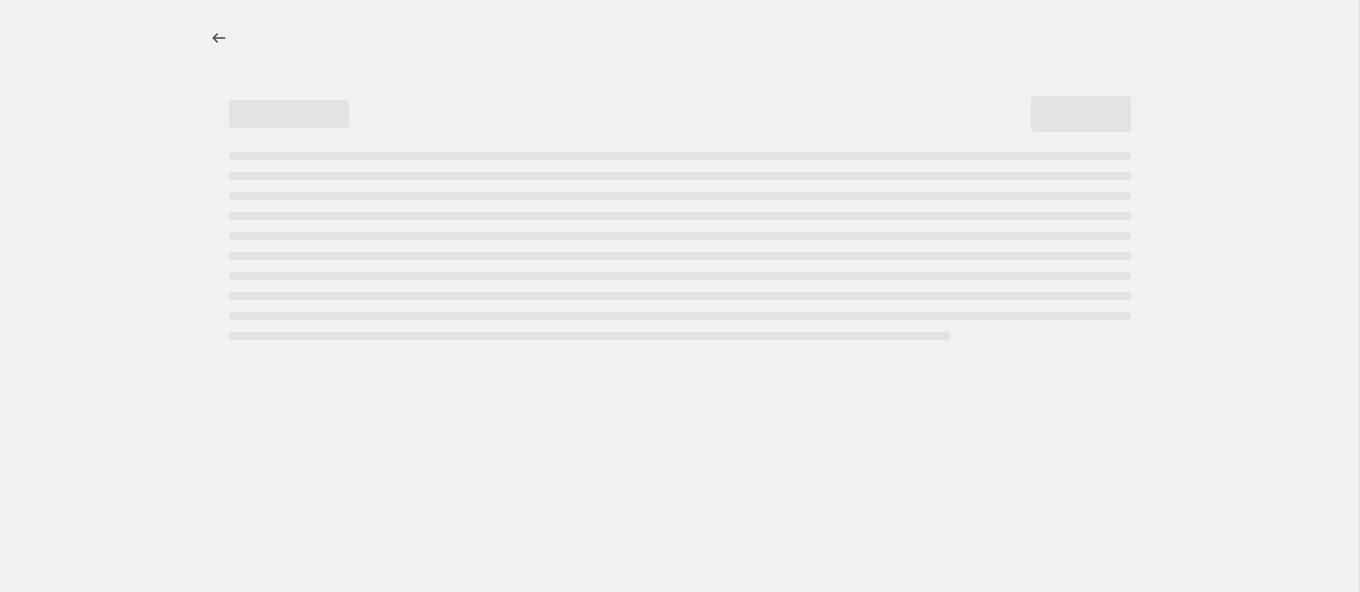select on "pcap" 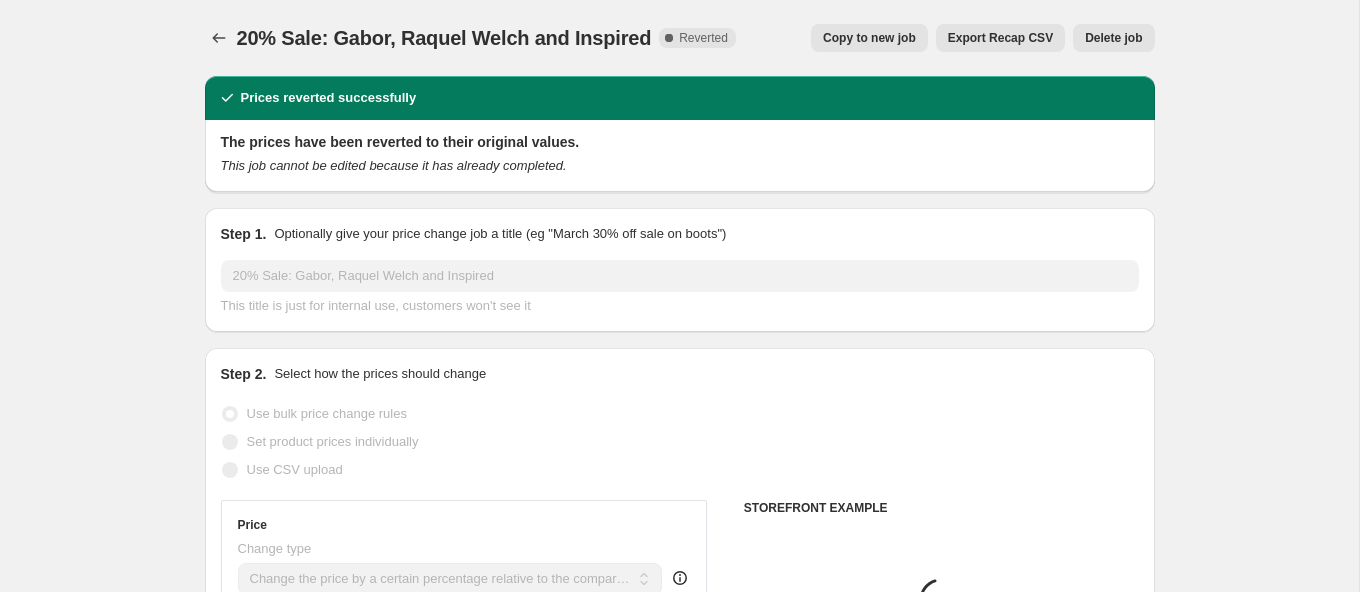 select on "collection" 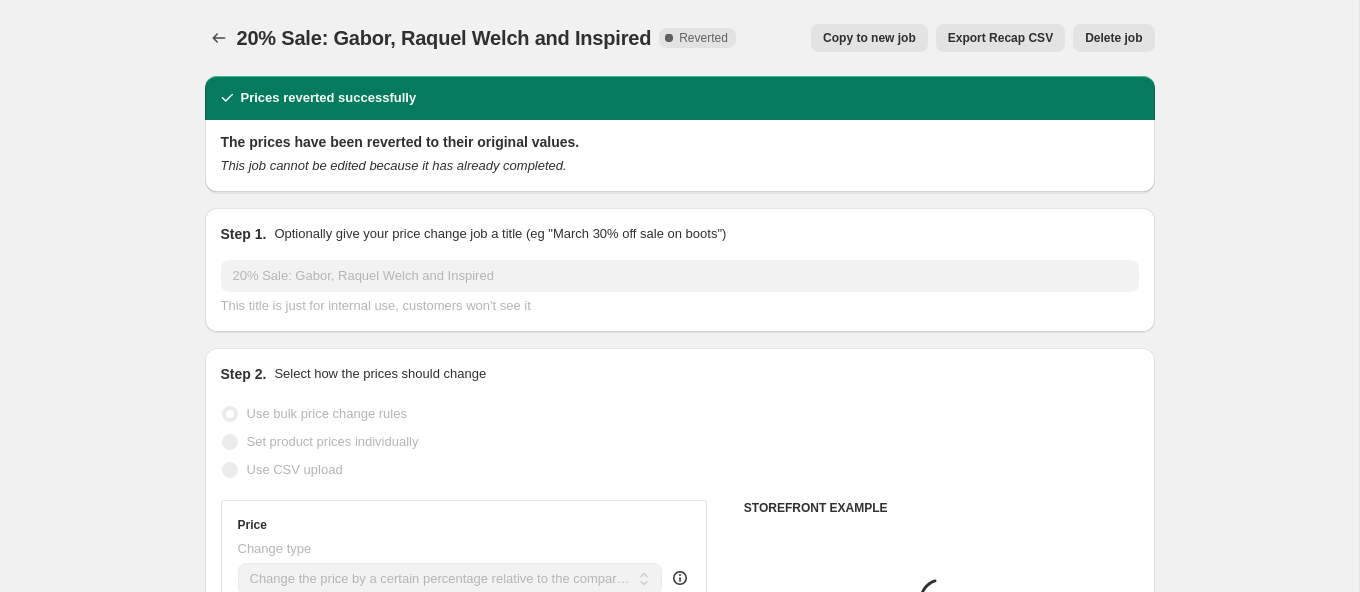 select on "collection" 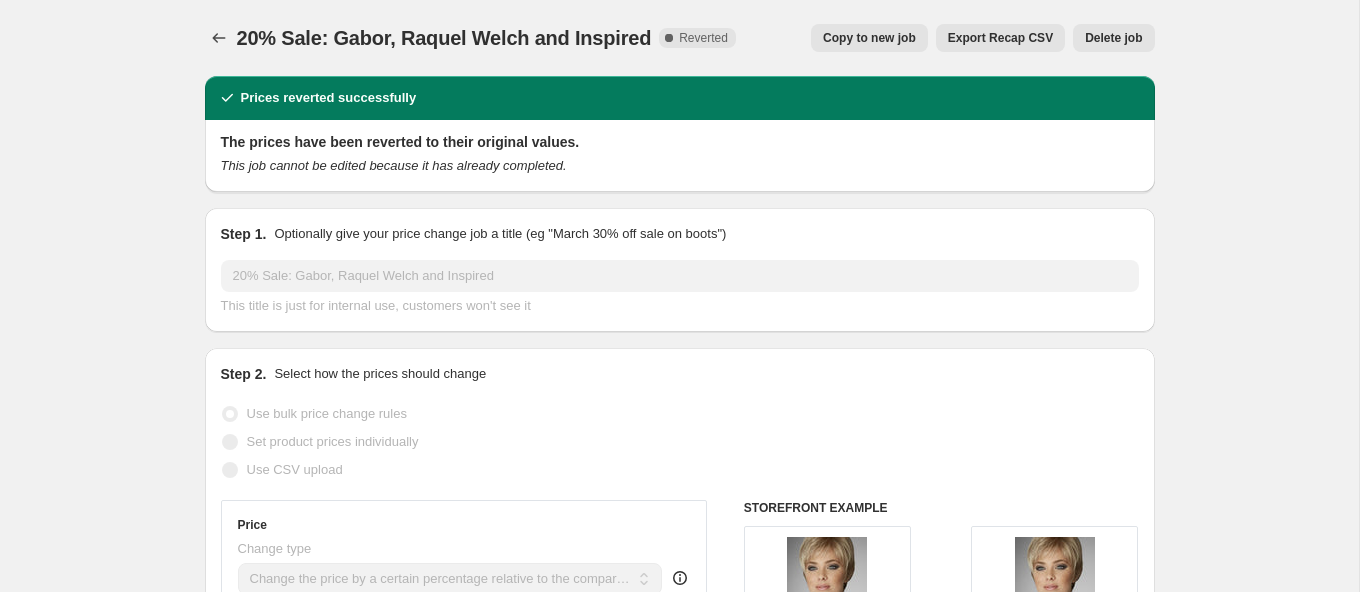 click on "Copy to new job" at bounding box center [869, 38] 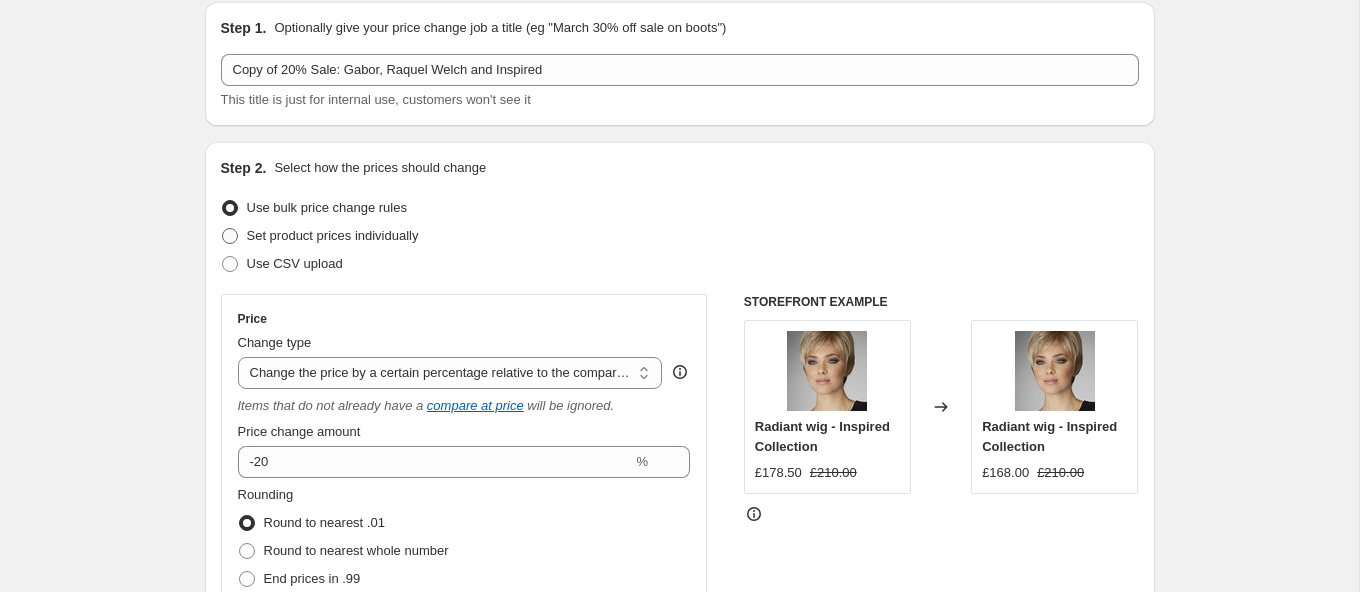 scroll, scrollTop: 180, scrollLeft: 0, axis: vertical 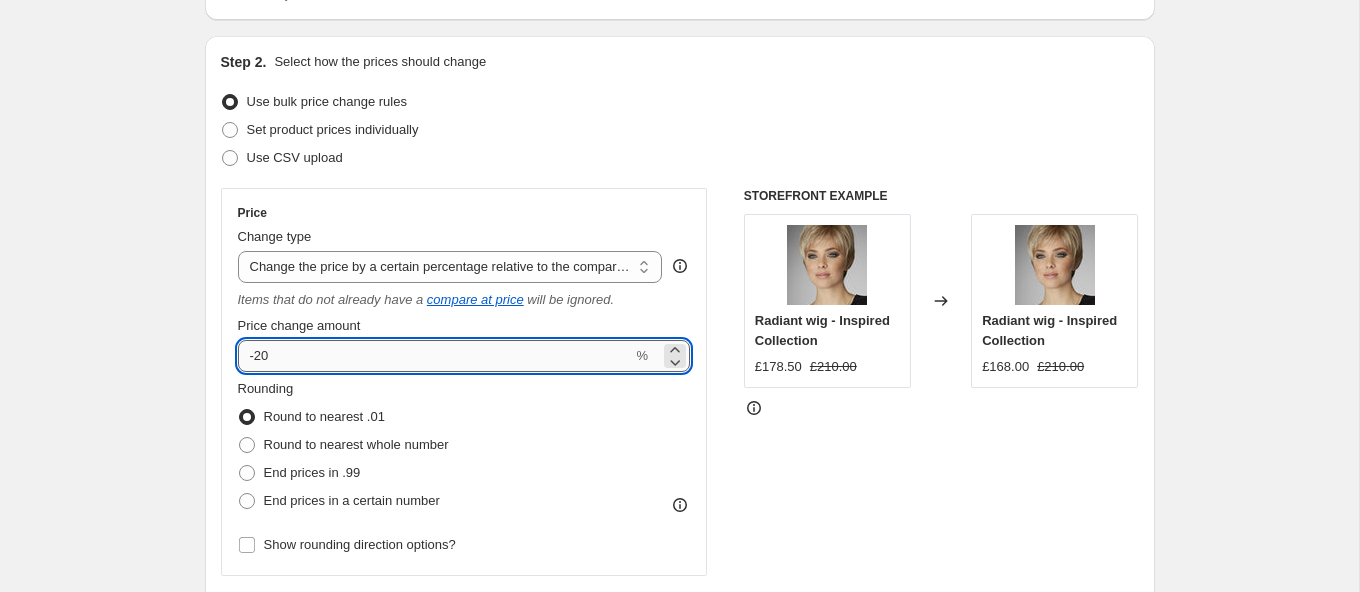 click on "-20" at bounding box center [435, 356] 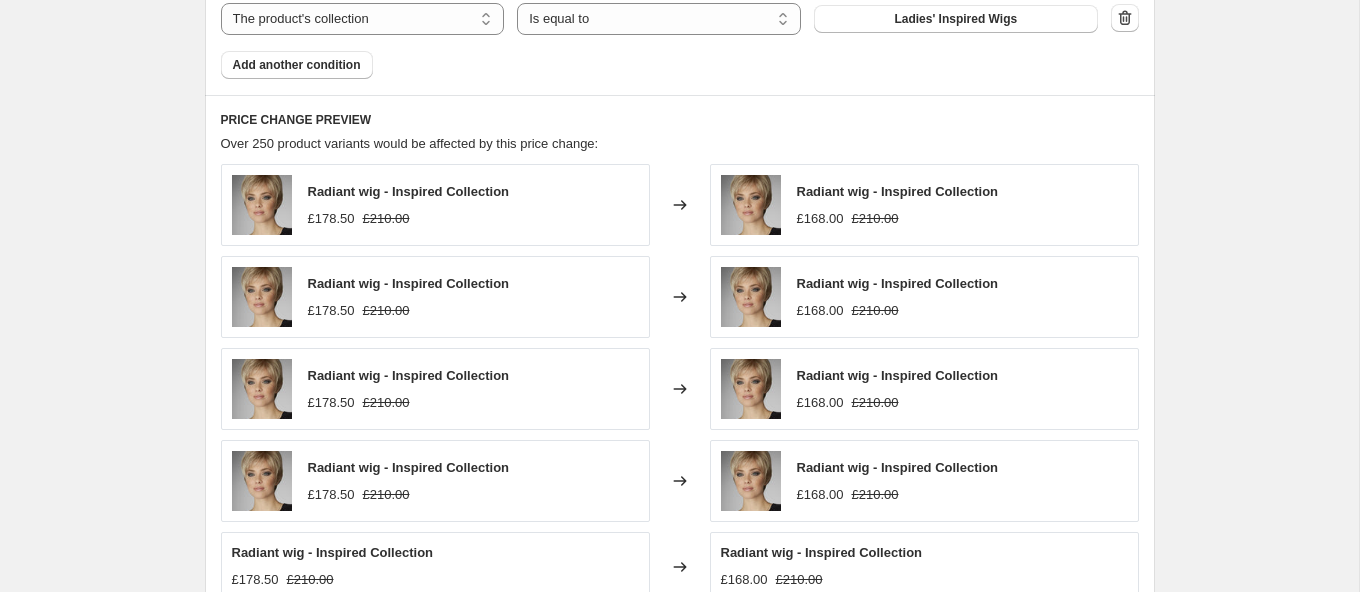 scroll, scrollTop: 1842, scrollLeft: 0, axis: vertical 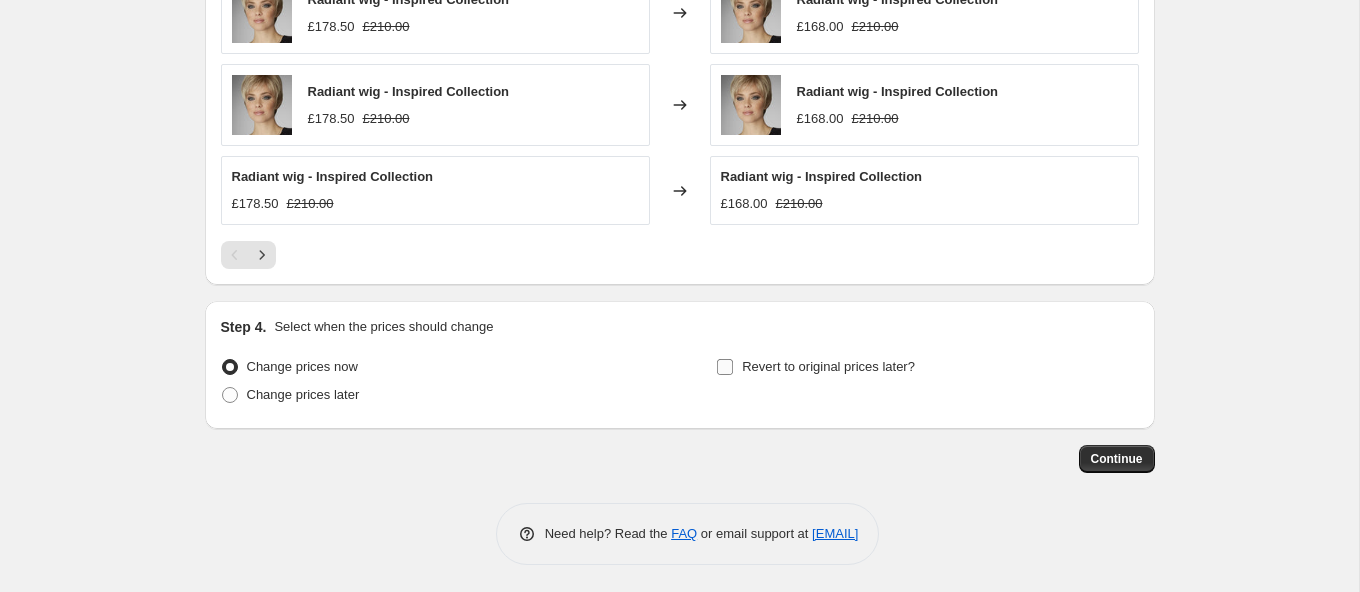 type on "-25" 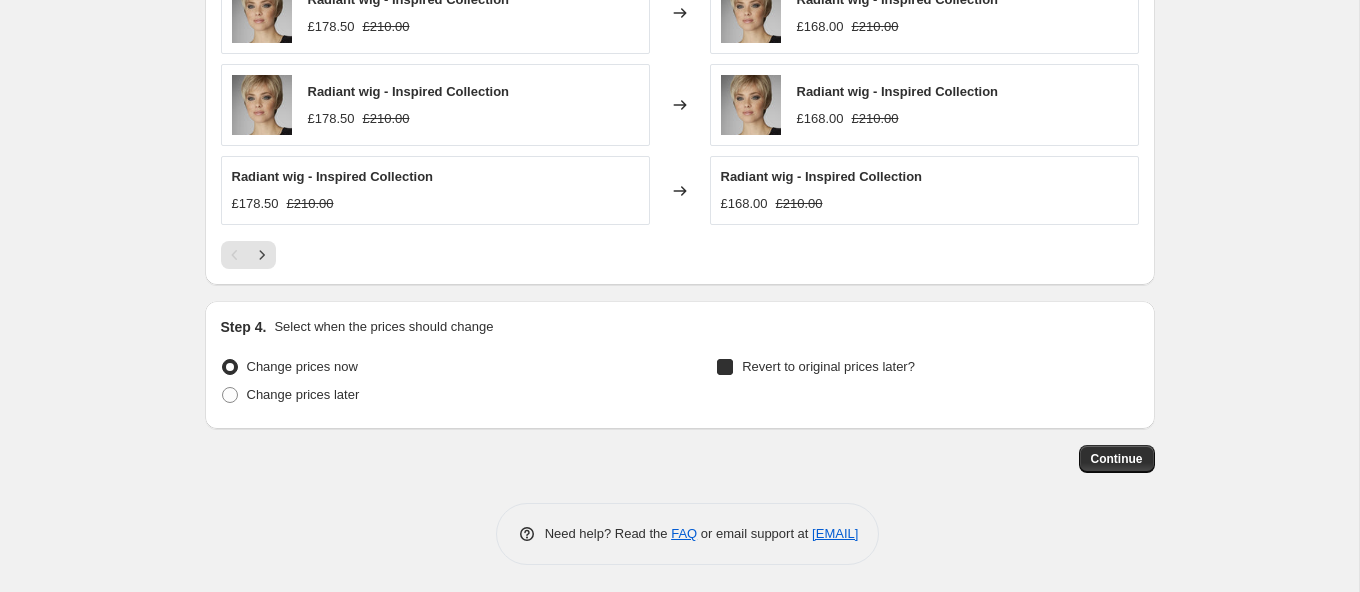 checkbox on "true" 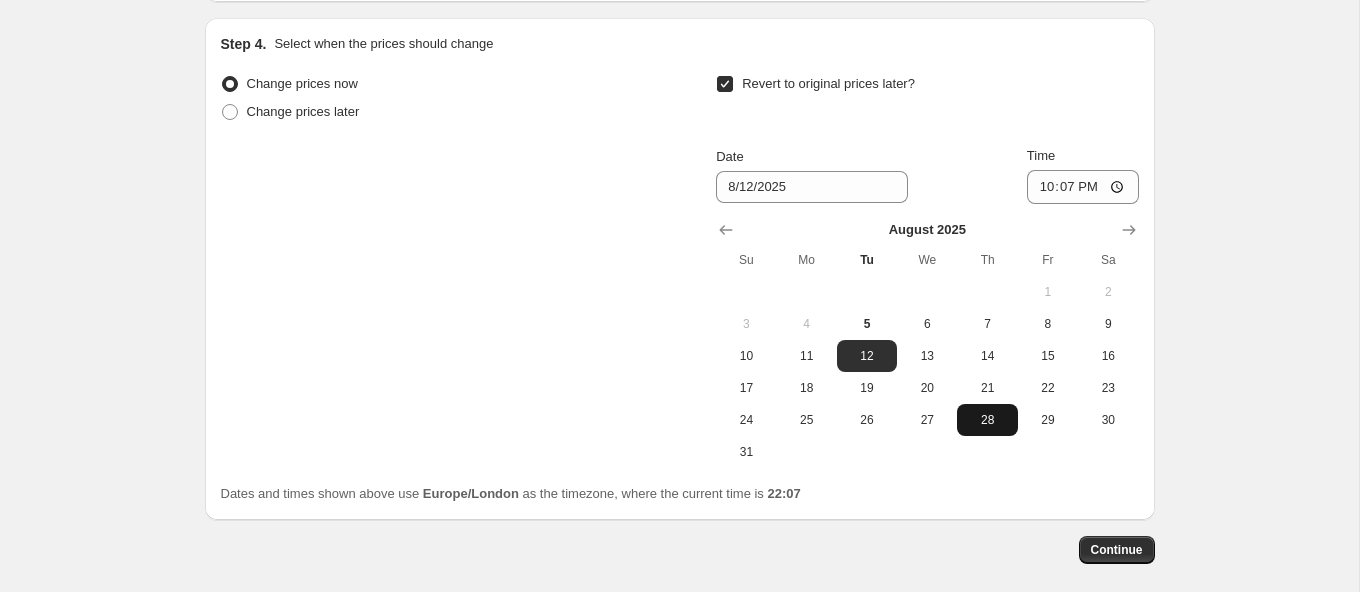 scroll, scrollTop: 2140, scrollLeft: 0, axis: vertical 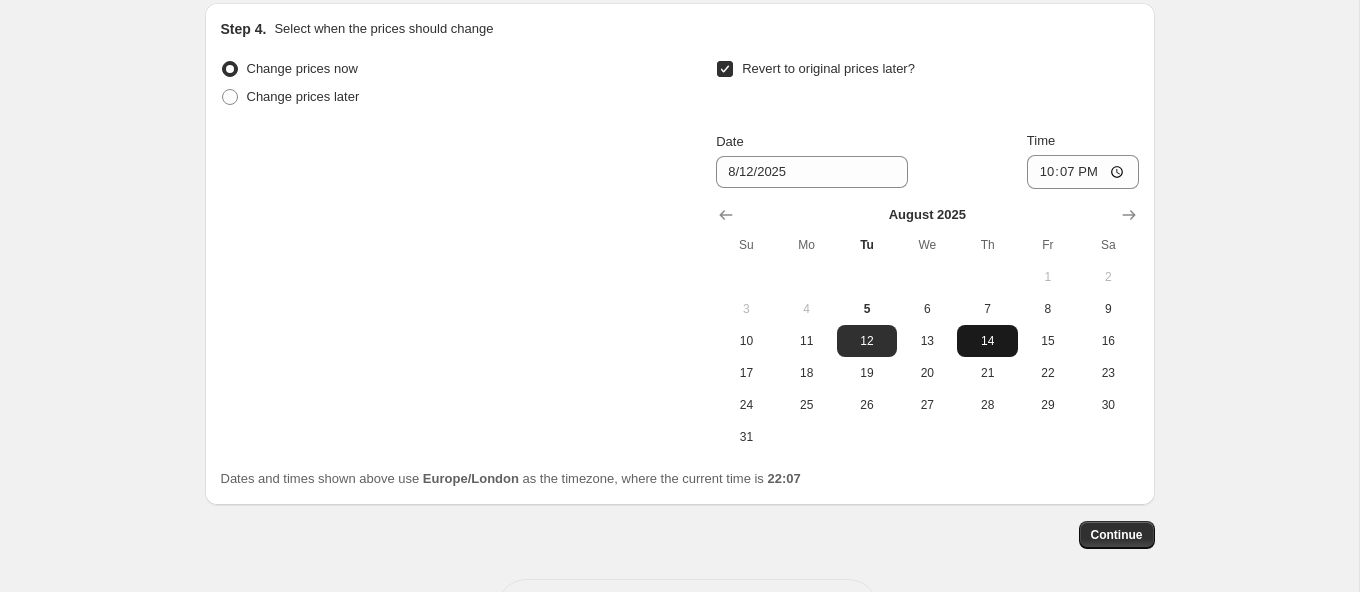 click on "14" at bounding box center [987, 341] 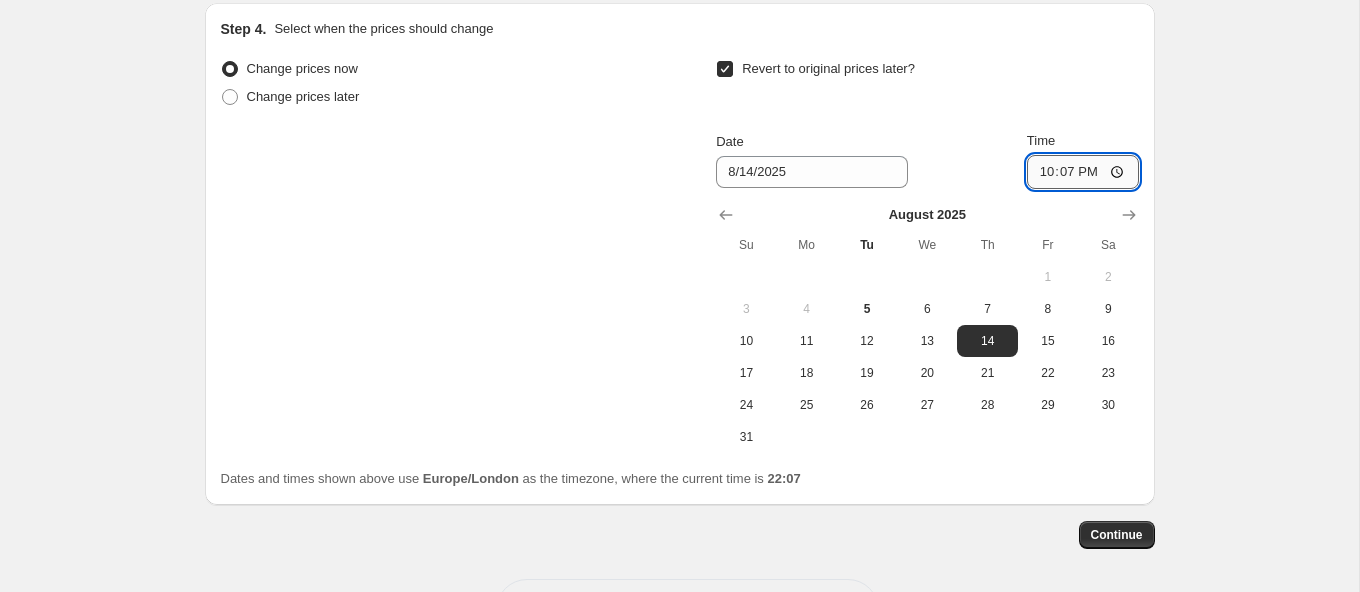 click on "22:07" at bounding box center (1083, 172) 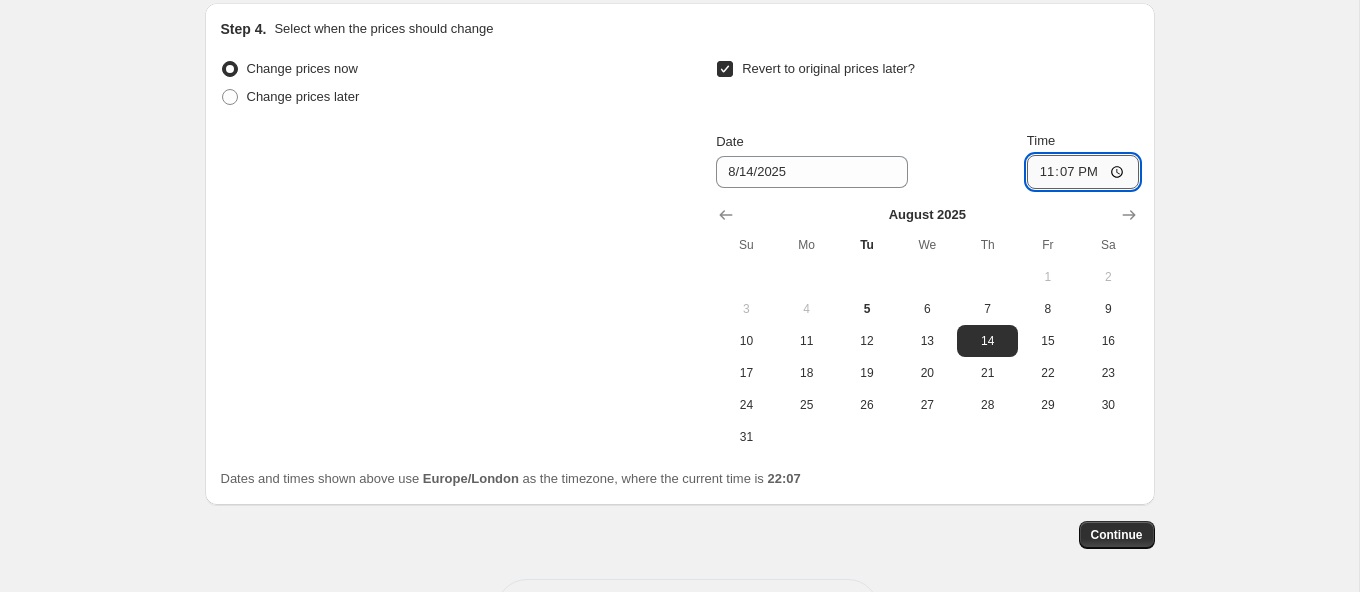 type on "23:59" 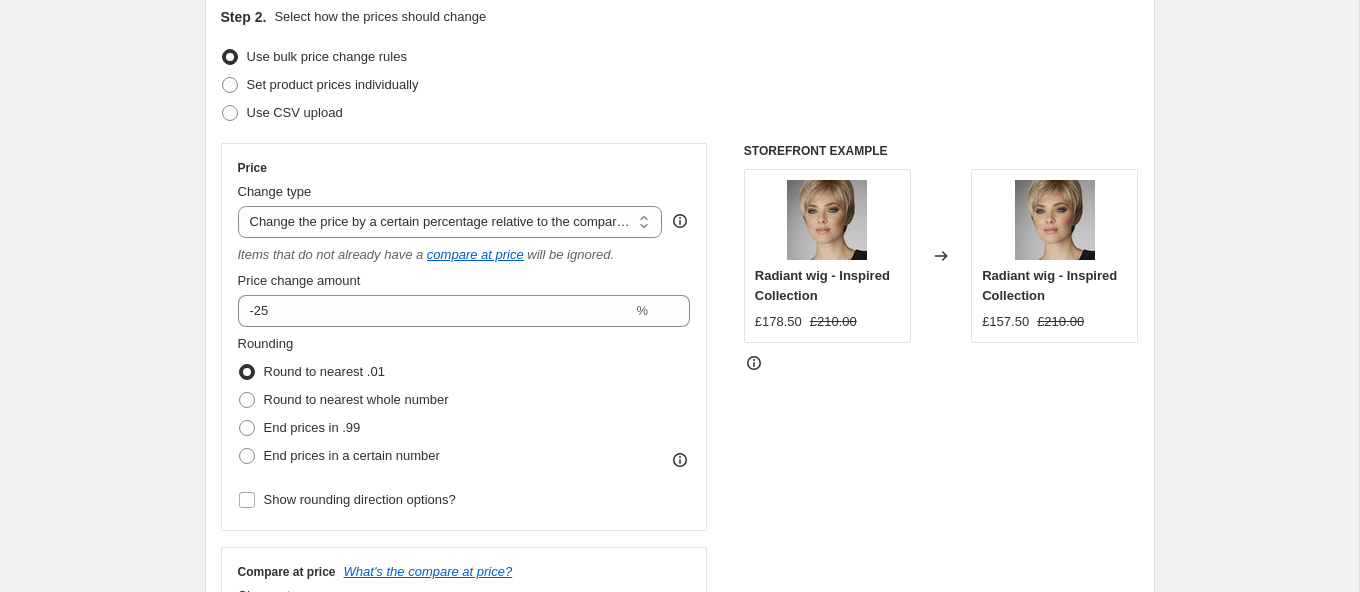 scroll, scrollTop: 0, scrollLeft: 0, axis: both 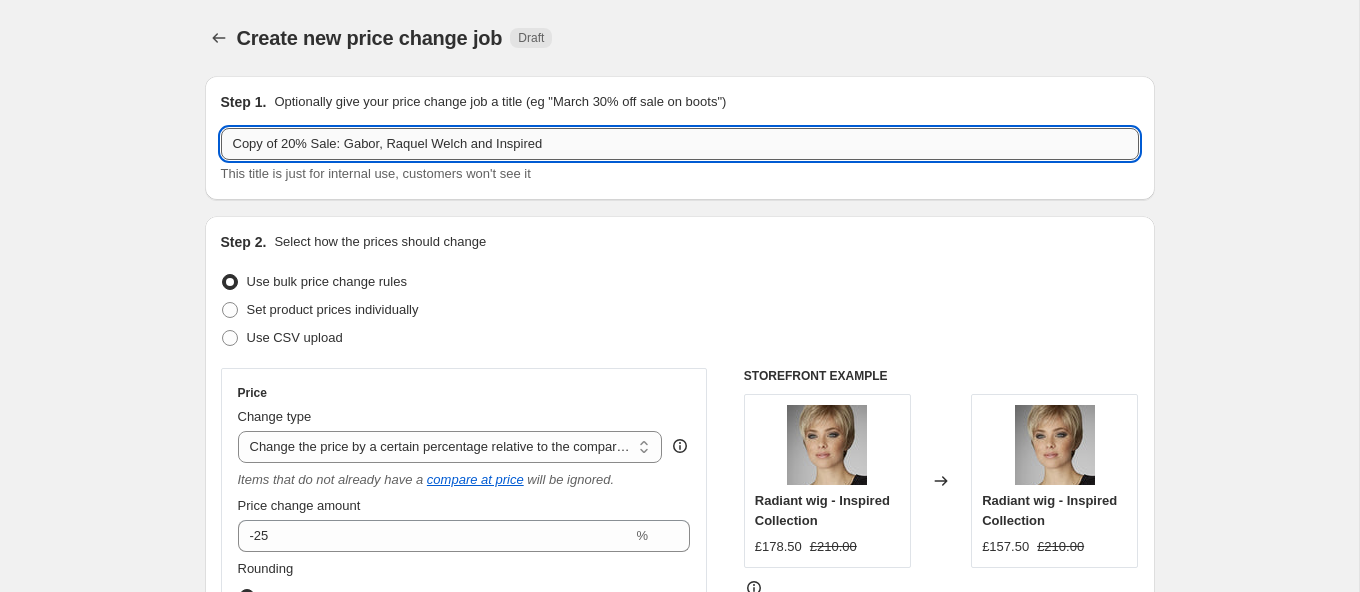 click on "Copy of 20% Sale: Gabor, Raquel Welch and Inspired" at bounding box center [680, 144] 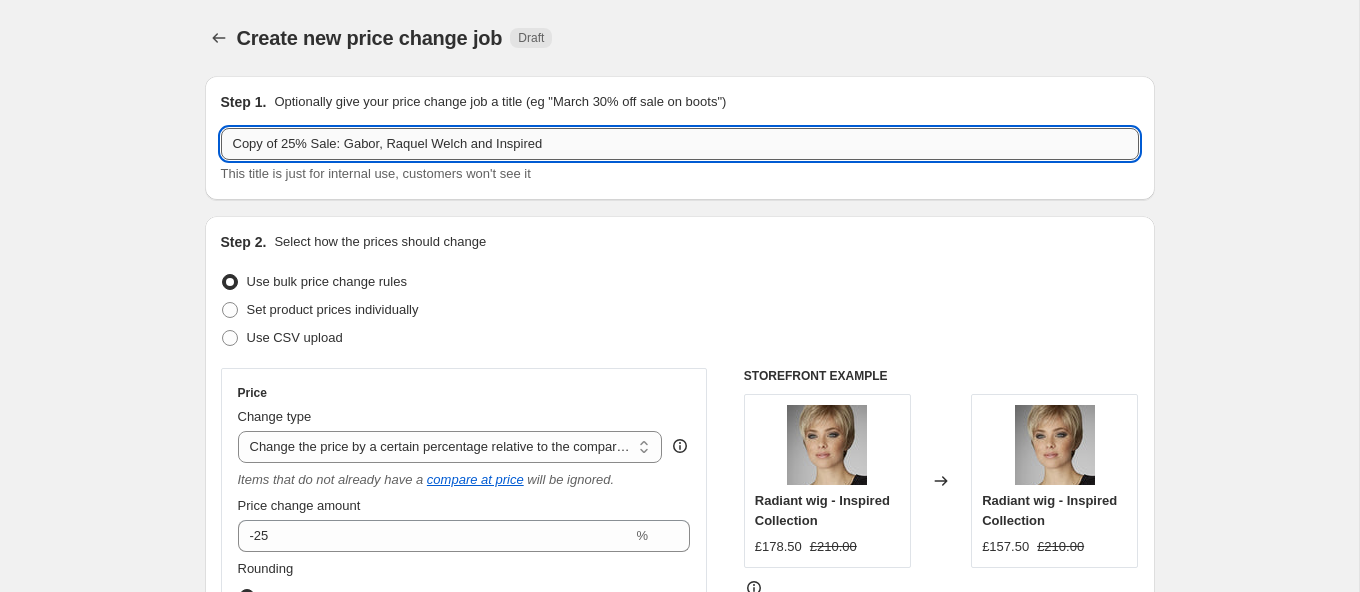drag, startPoint x: 284, startPoint y: 145, endPoint x: 221, endPoint y: 104, distance: 75.16648 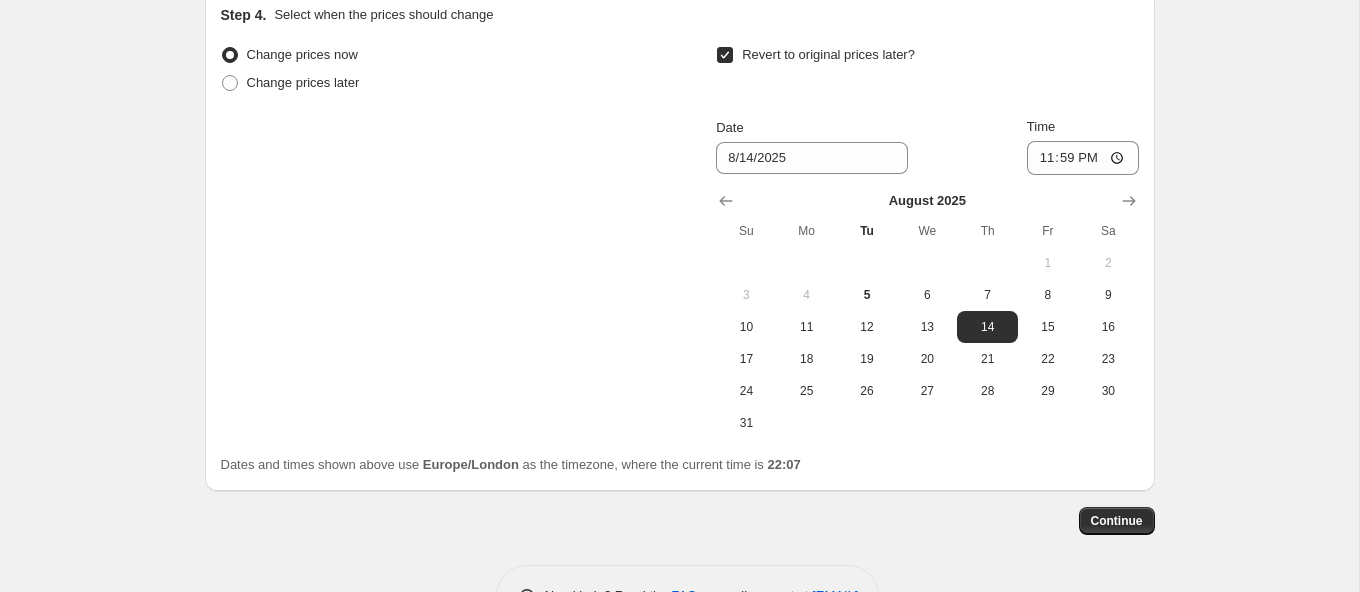 scroll, scrollTop: 2215, scrollLeft: 0, axis: vertical 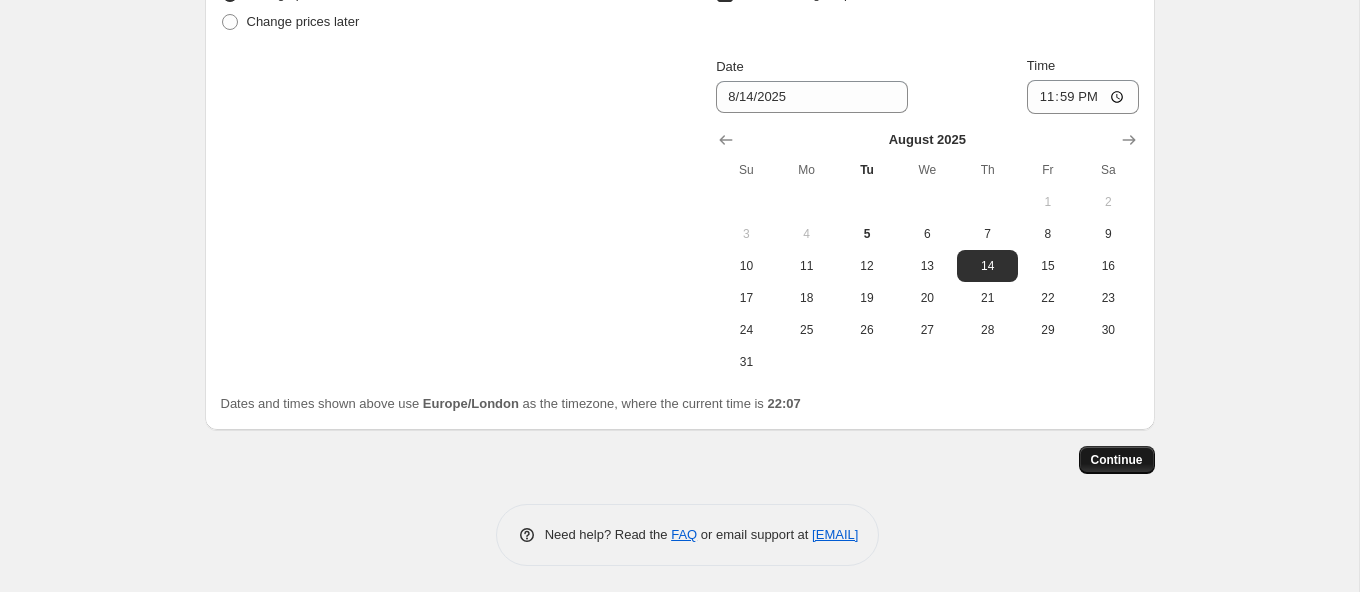 type on "25% Sale: Gabor, Raquel Welch and Inspired" 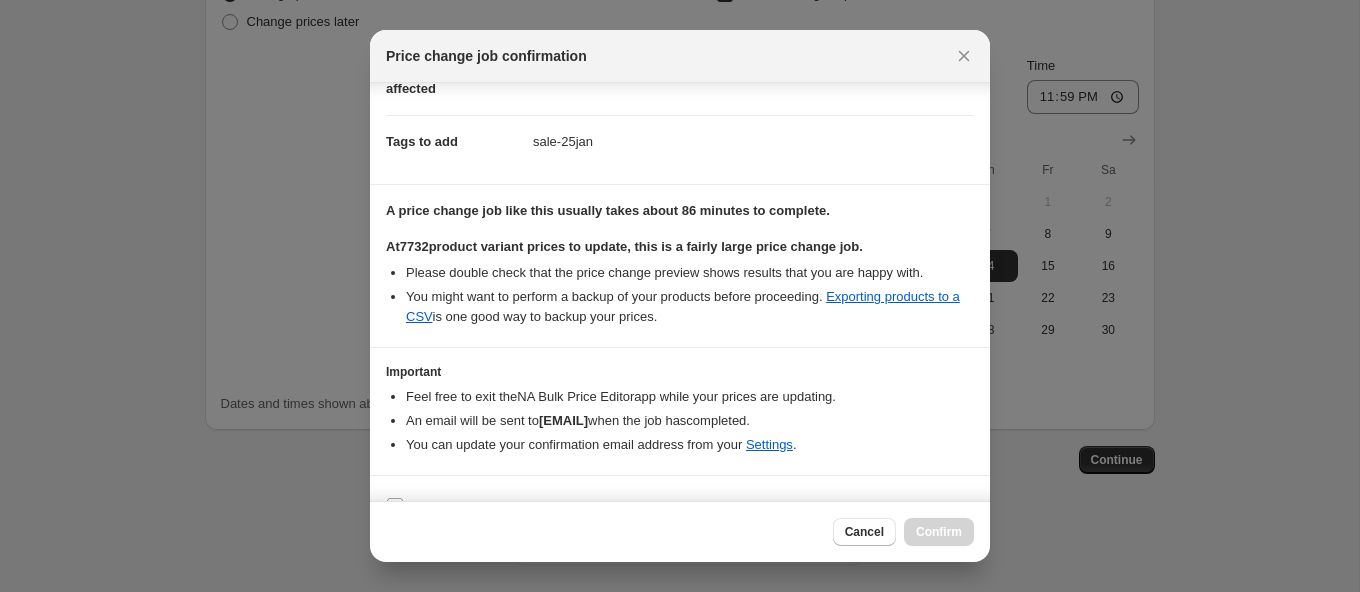 scroll, scrollTop: 328, scrollLeft: 0, axis: vertical 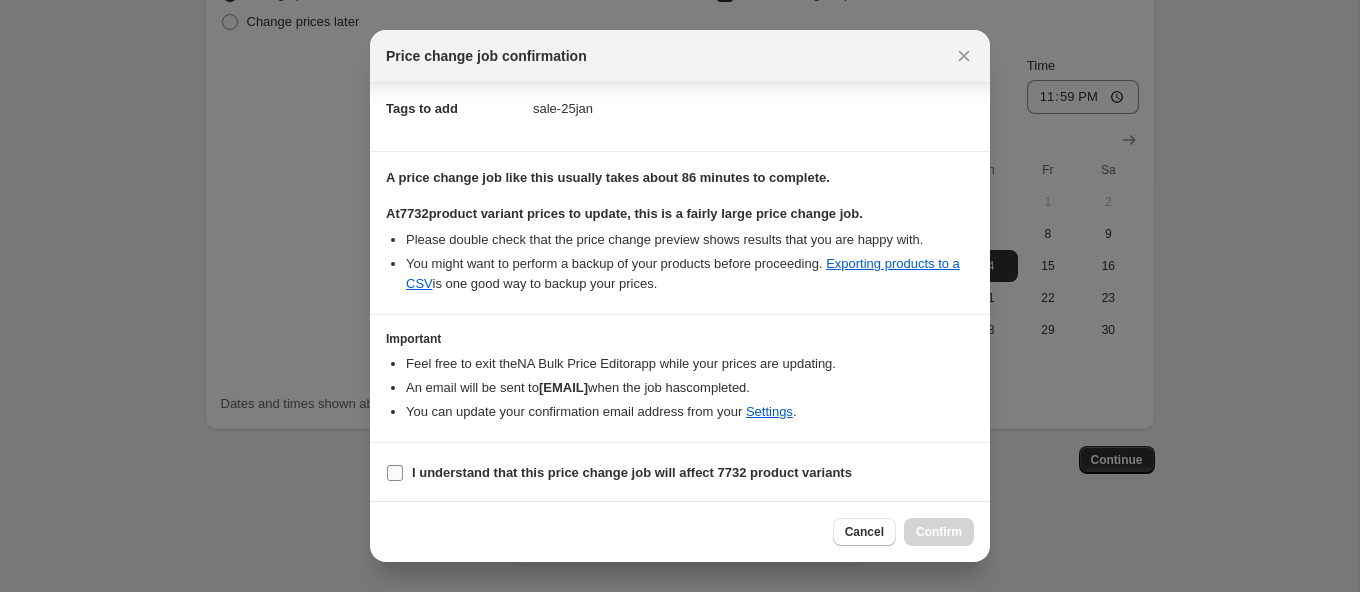 click on "I understand that this price change job will affect 7732 product variants" at bounding box center [395, 473] 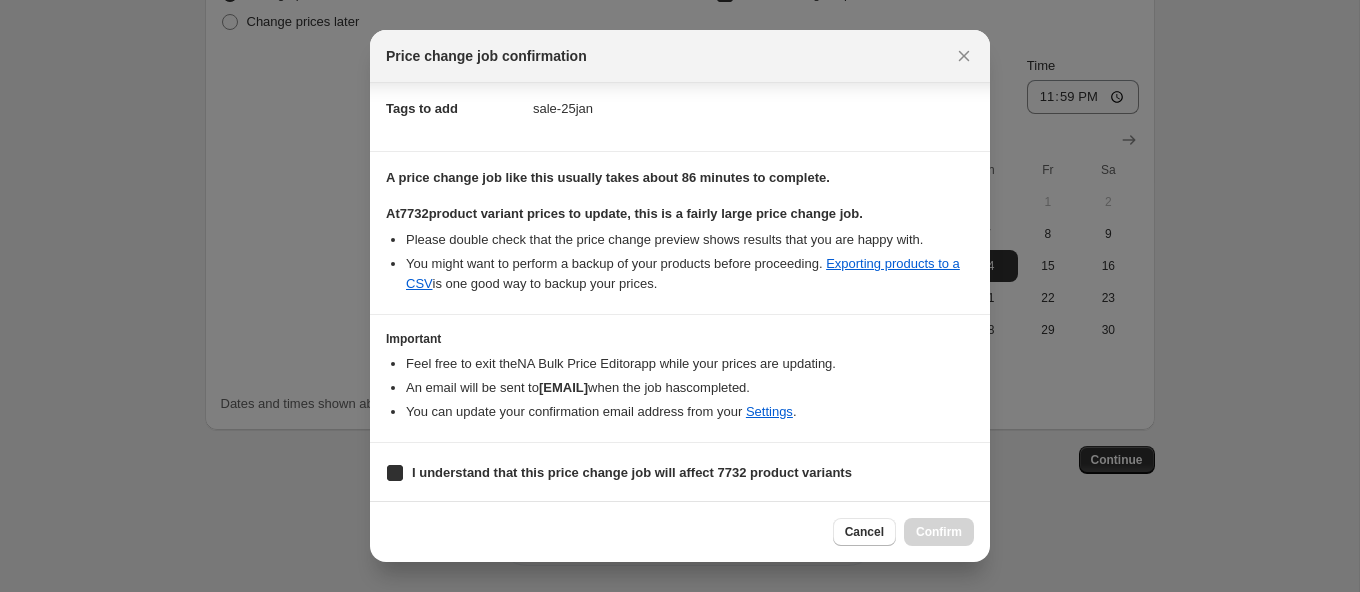 checkbox on "true" 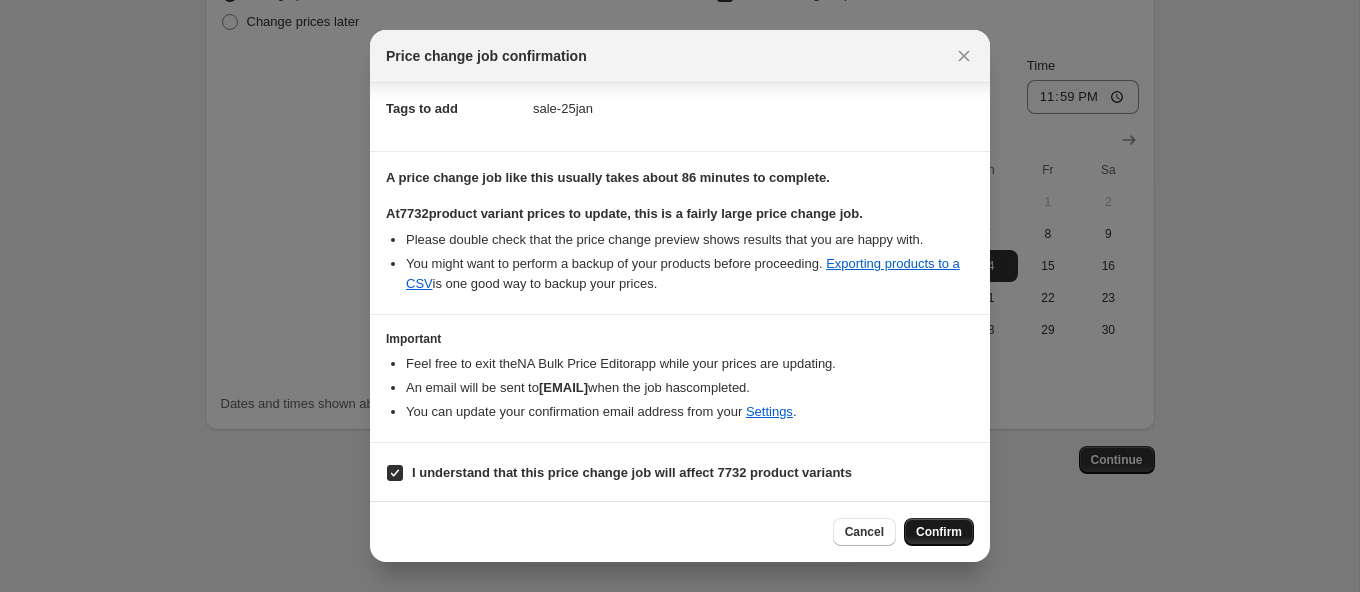 click on "Confirm" at bounding box center [939, 532] 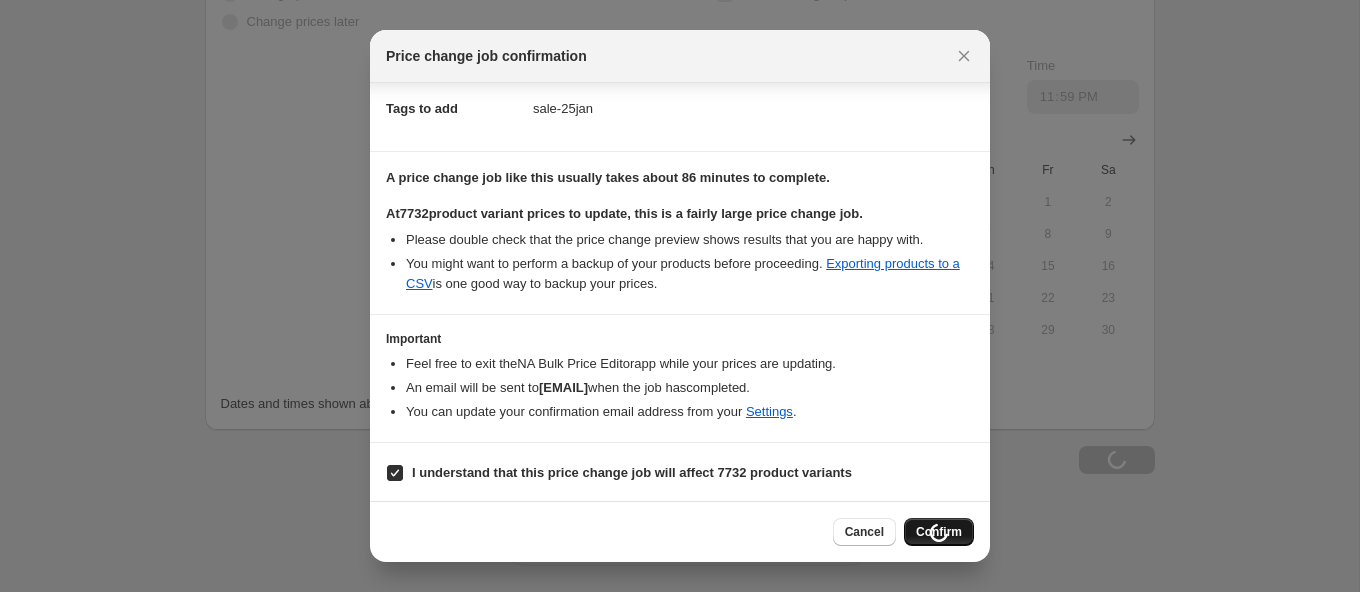 scroll, scrollTop: 2282, scrollLeft: 0, axis: vertical 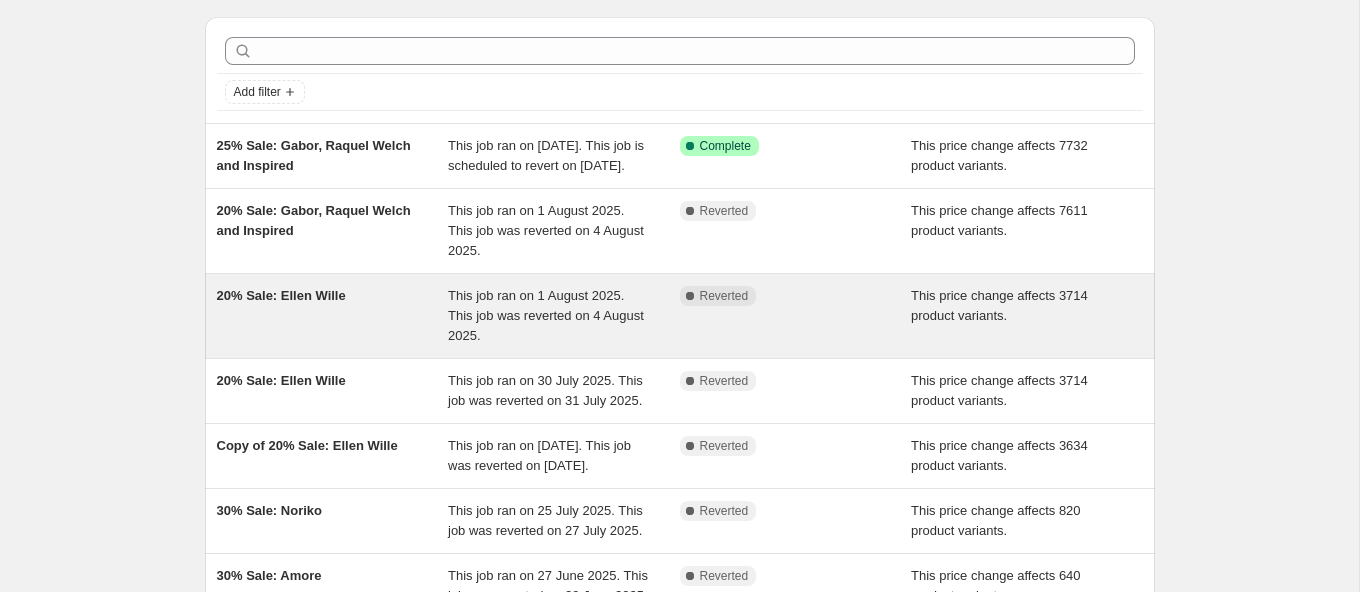 click on "20% Sale: Ellen Wille" at bounding box center [333, 316] 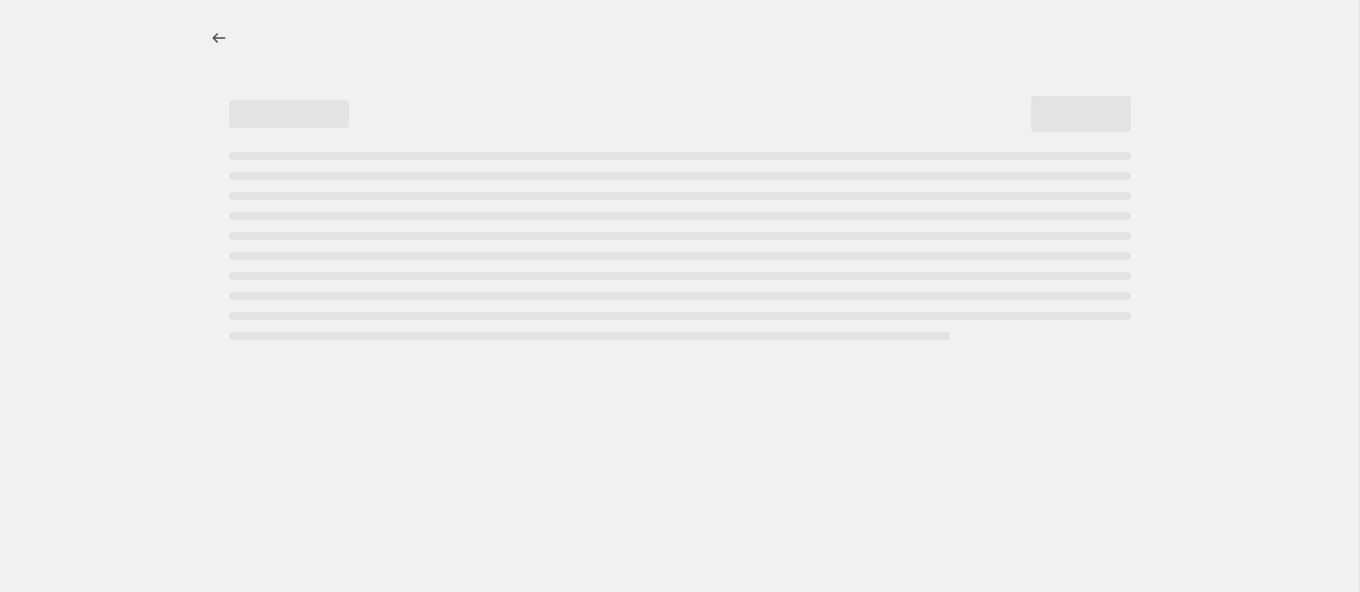 scroll, scrollTop: 0, scrollLeft: 0, axis: both 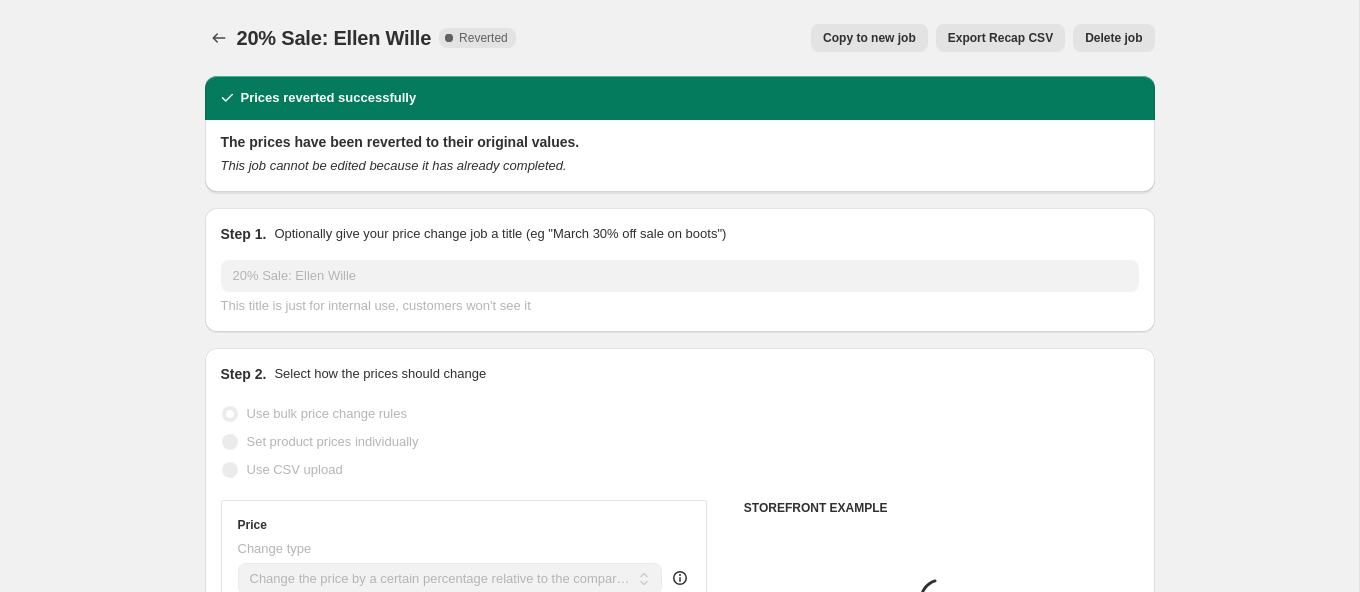 select on "collection" 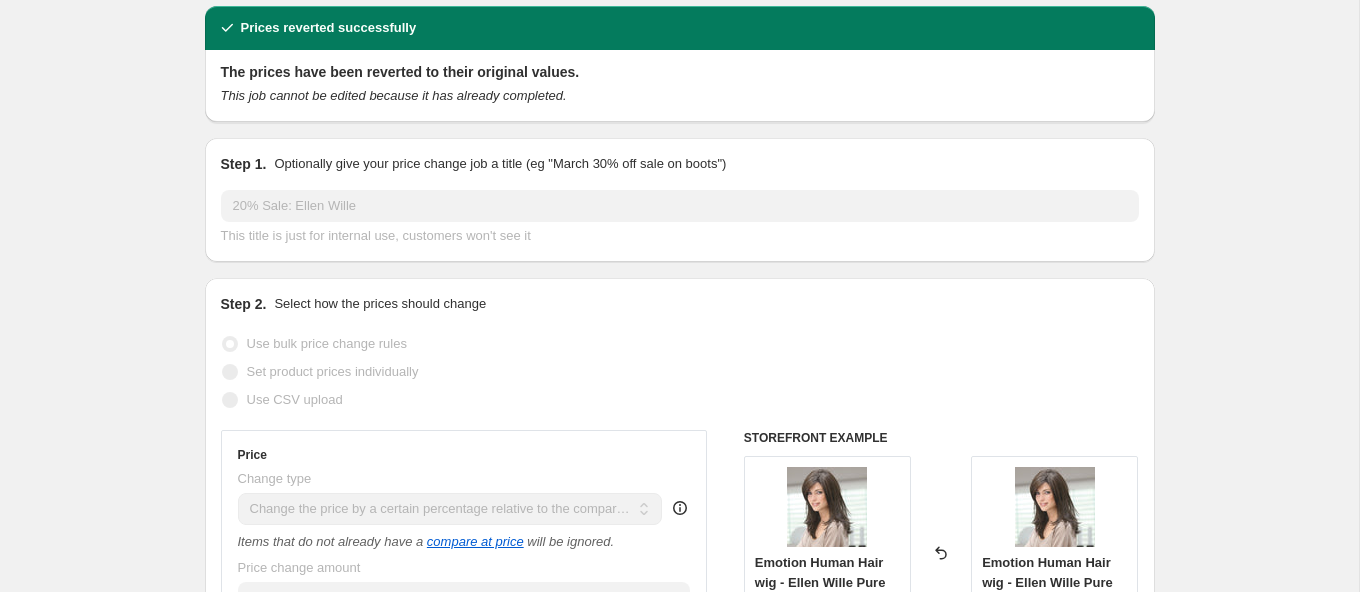 scroll, scrollTop: 0, scrollLeft: 0, axis: both 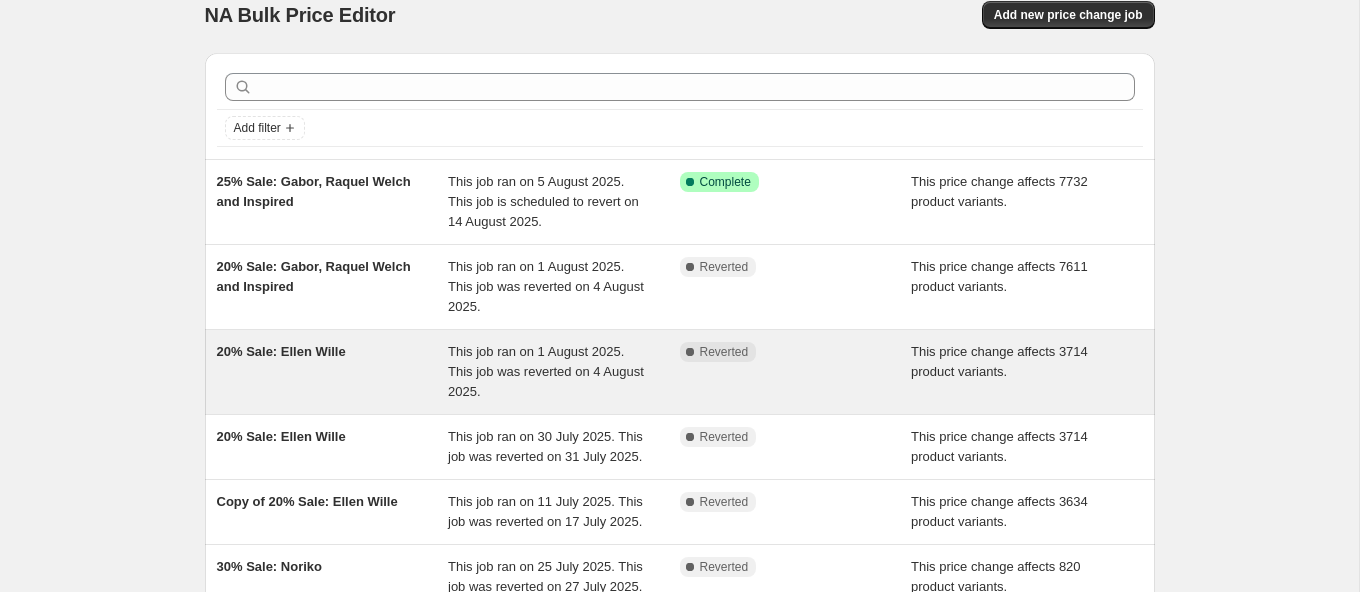 click on "20% Sale: Ellen Wille" at bounding box center (281, 351) 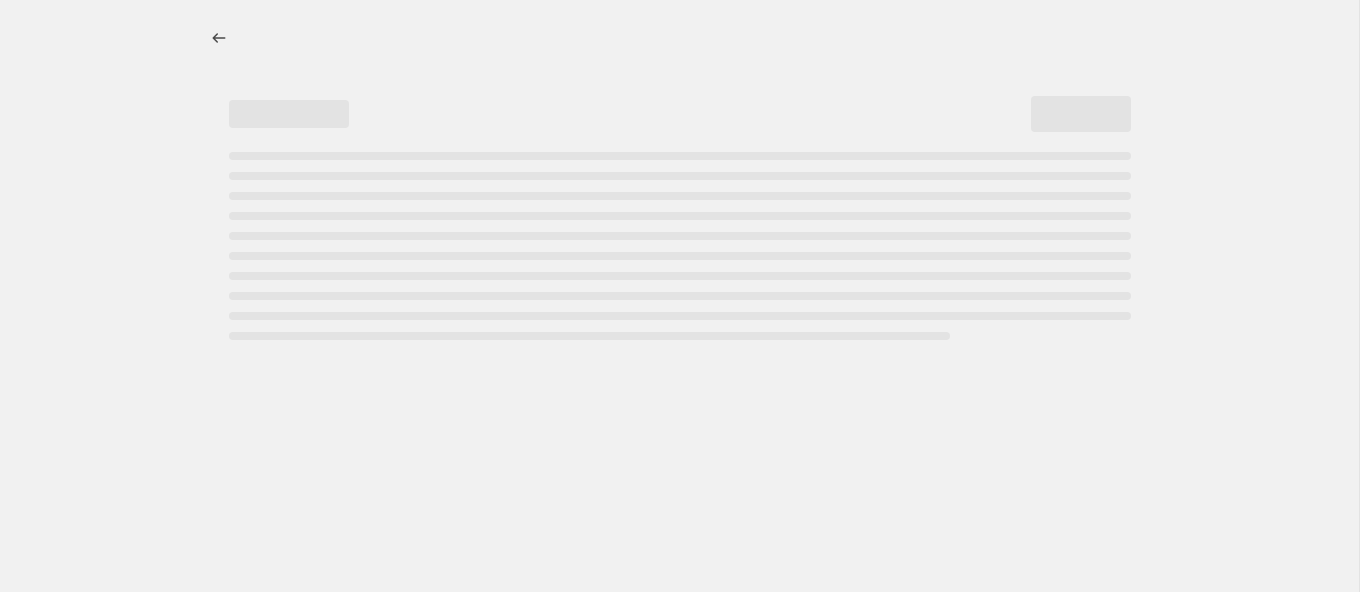 scroll, scrollTop: 0, scrollLeft: 0, axis: both 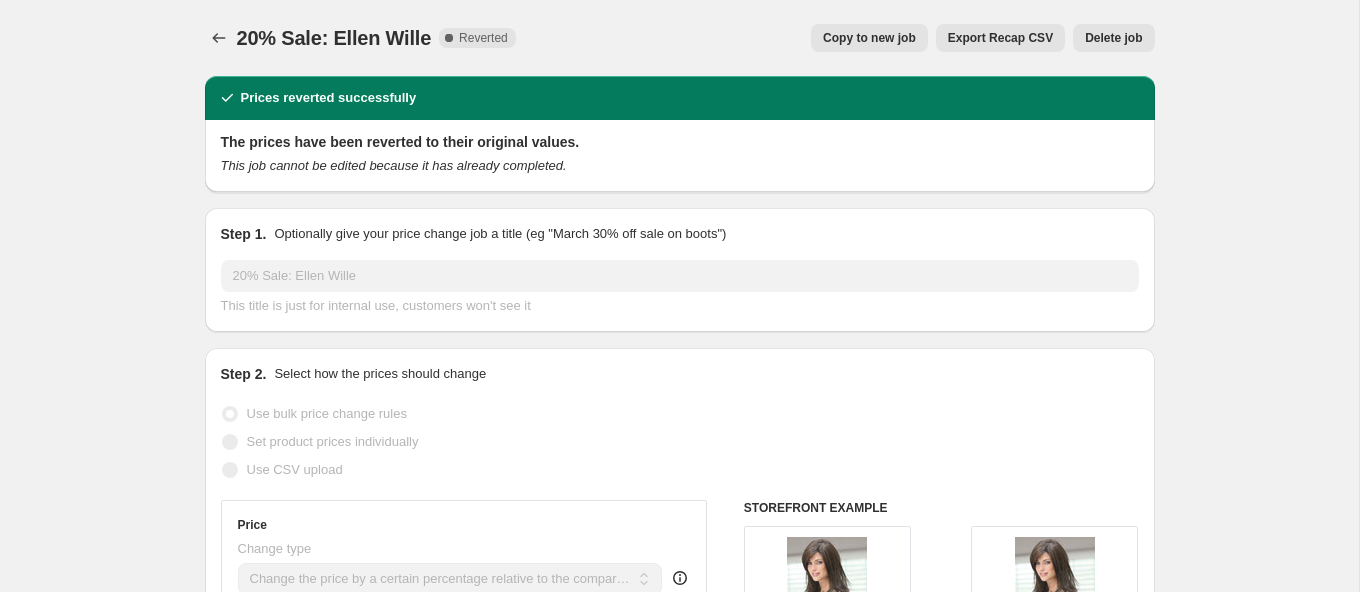 click on "Copy to new job" at bounding box center (869, 38) 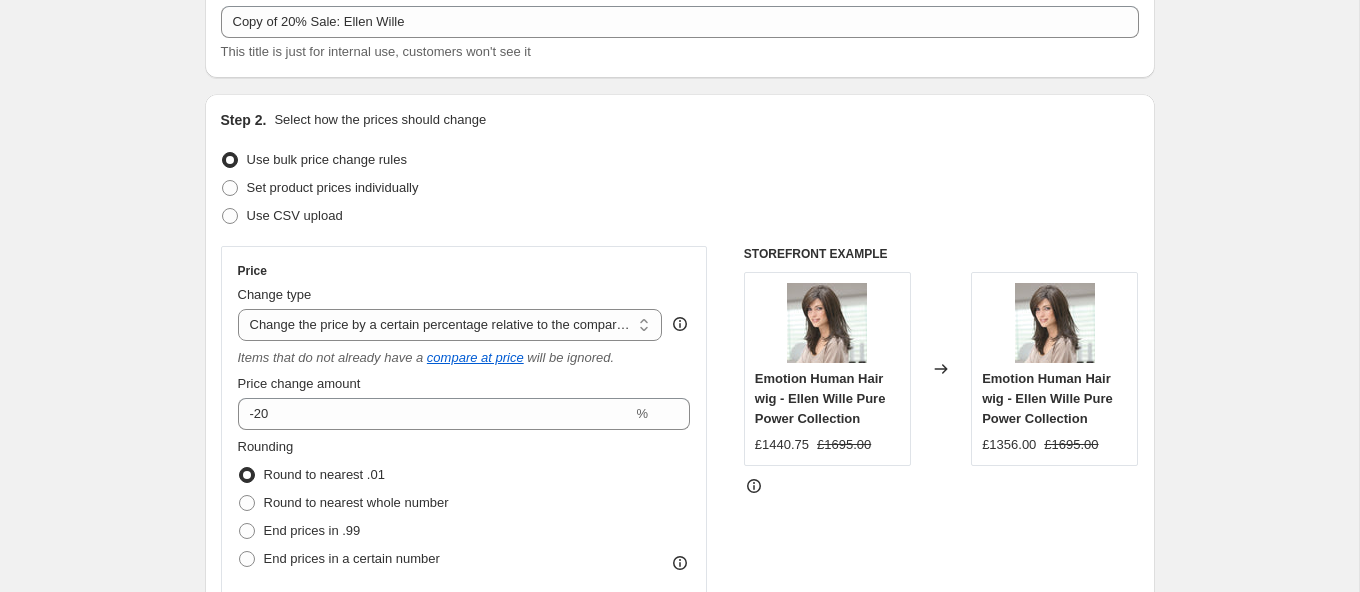 scroll, scrollTop: 165, scrollLeft: 0, axis: vertical 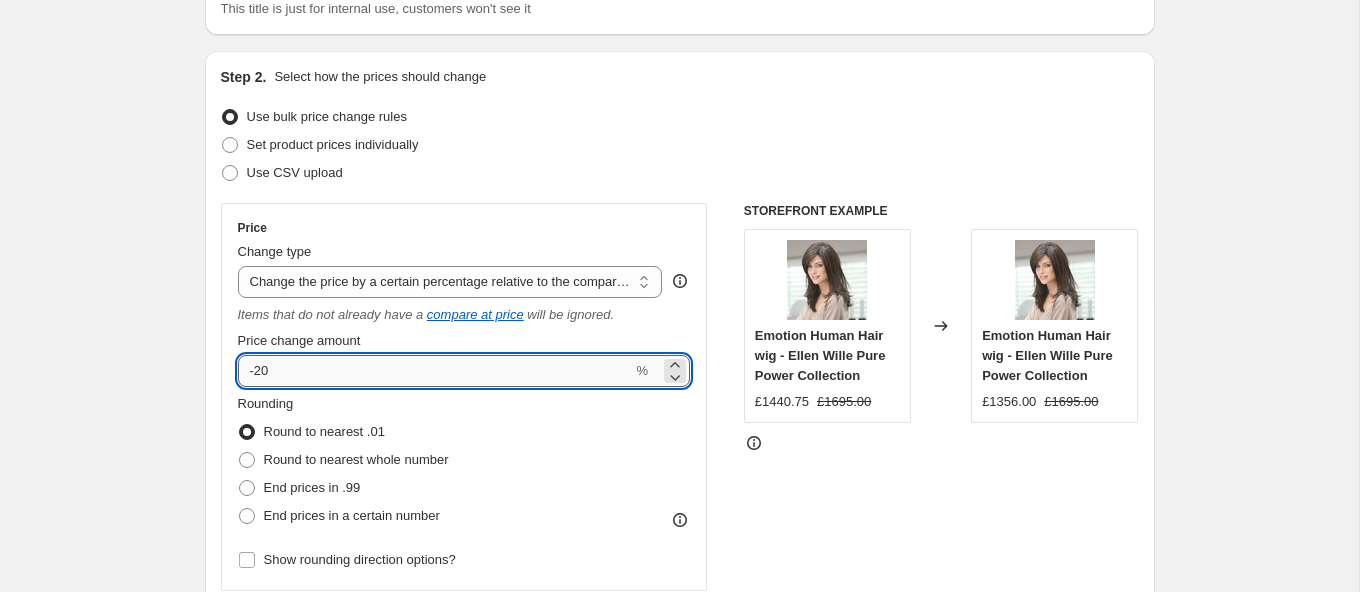 click on "-20" at bounding box center [435, 371] 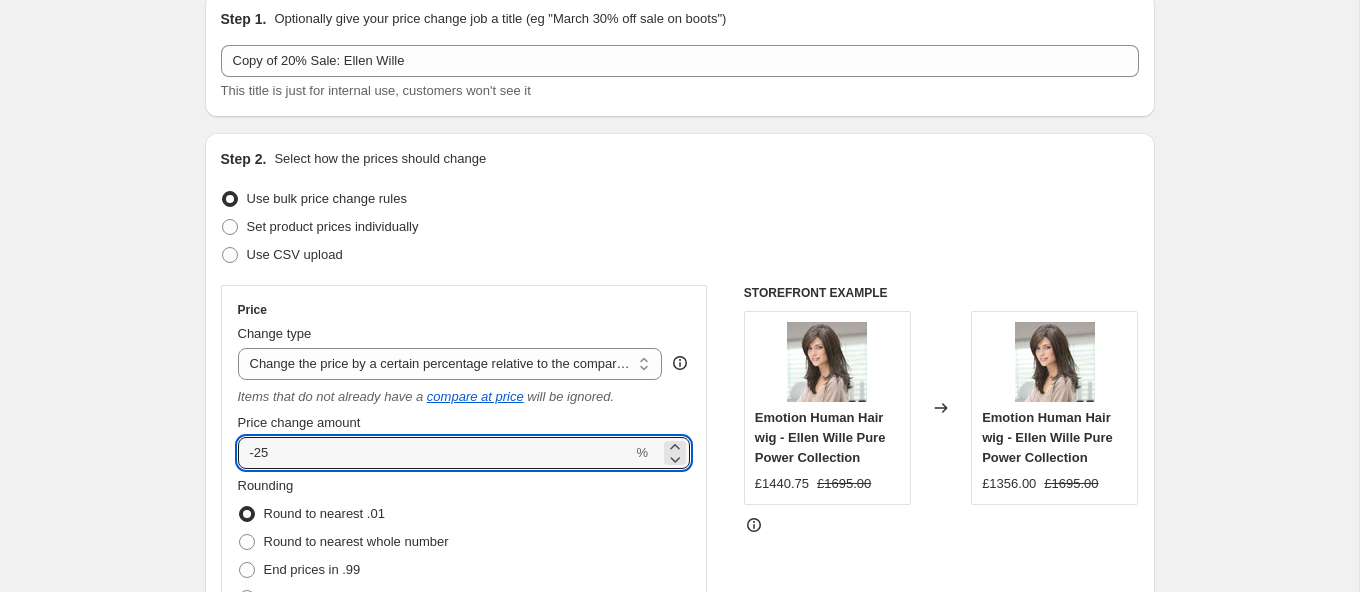 scroll, scrollTop: 80, scrollLeft: 0, axis: vertical 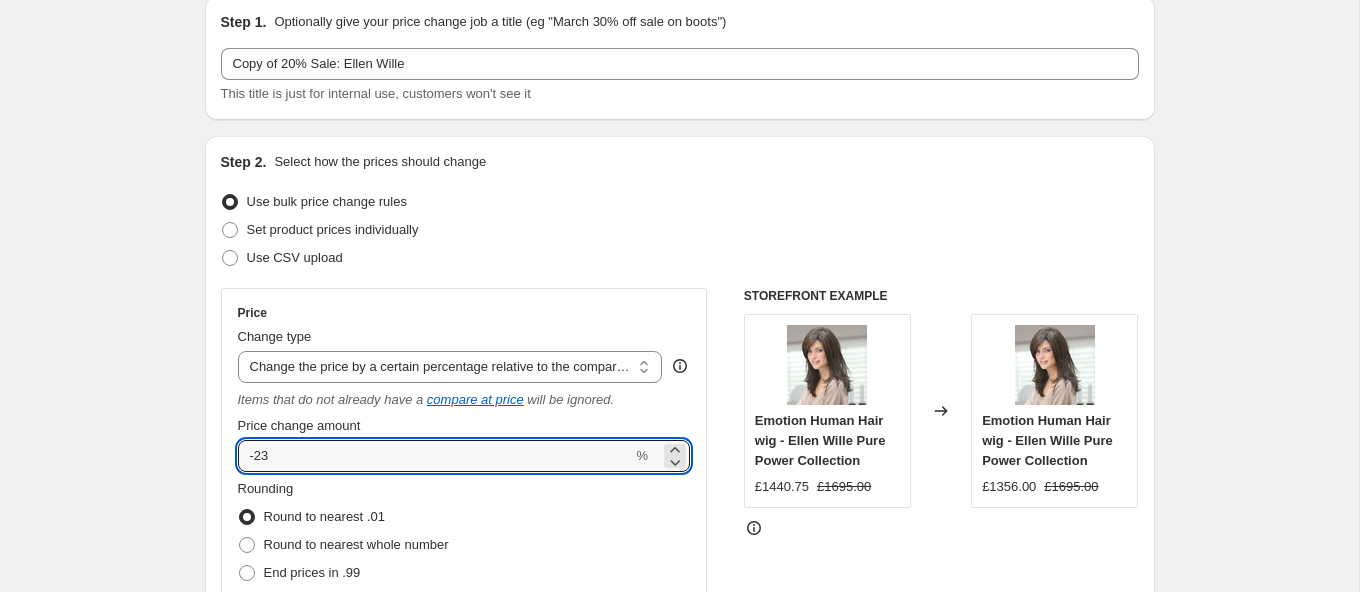 type on "-23" 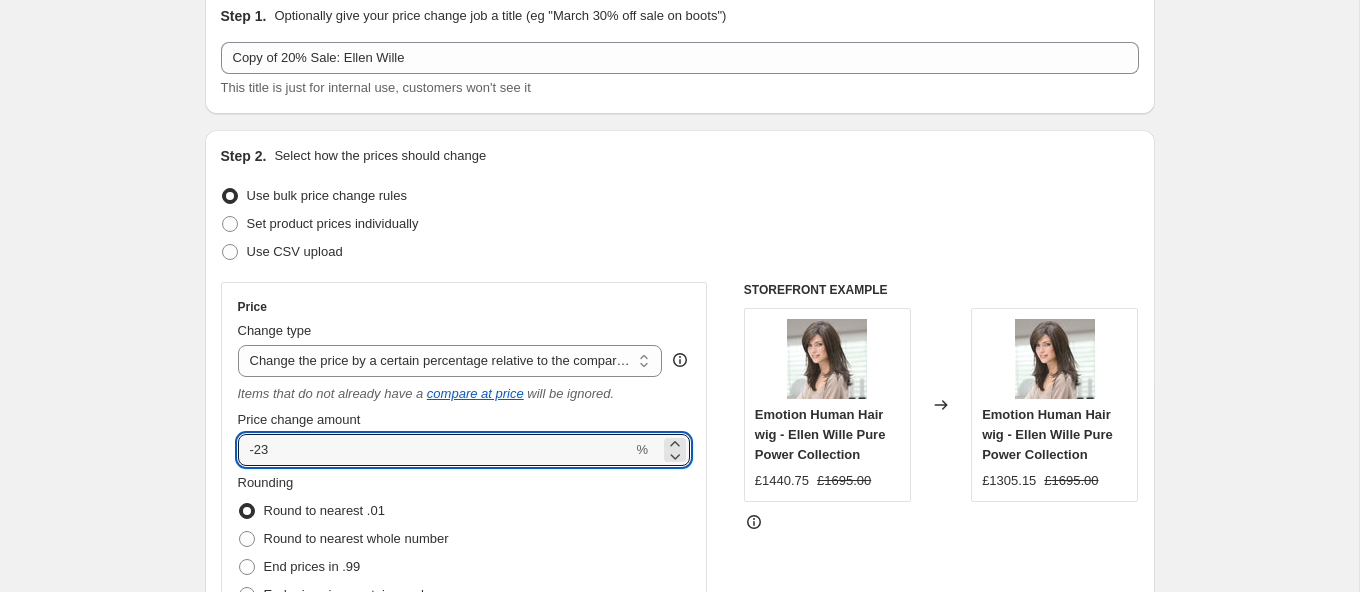 scroll, scrollTop: 0, scrollLeft: 0, axis: both 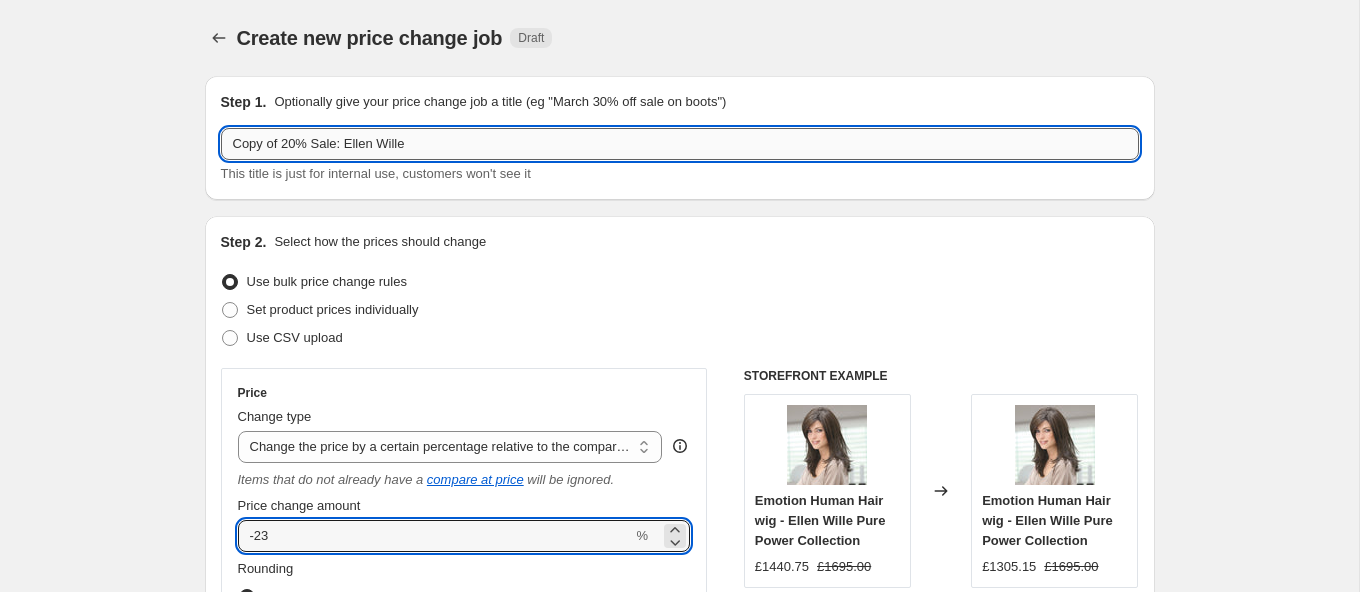 click on "Copy of 20% Sale: Ellen Wille" at bounding box center [680, 144] 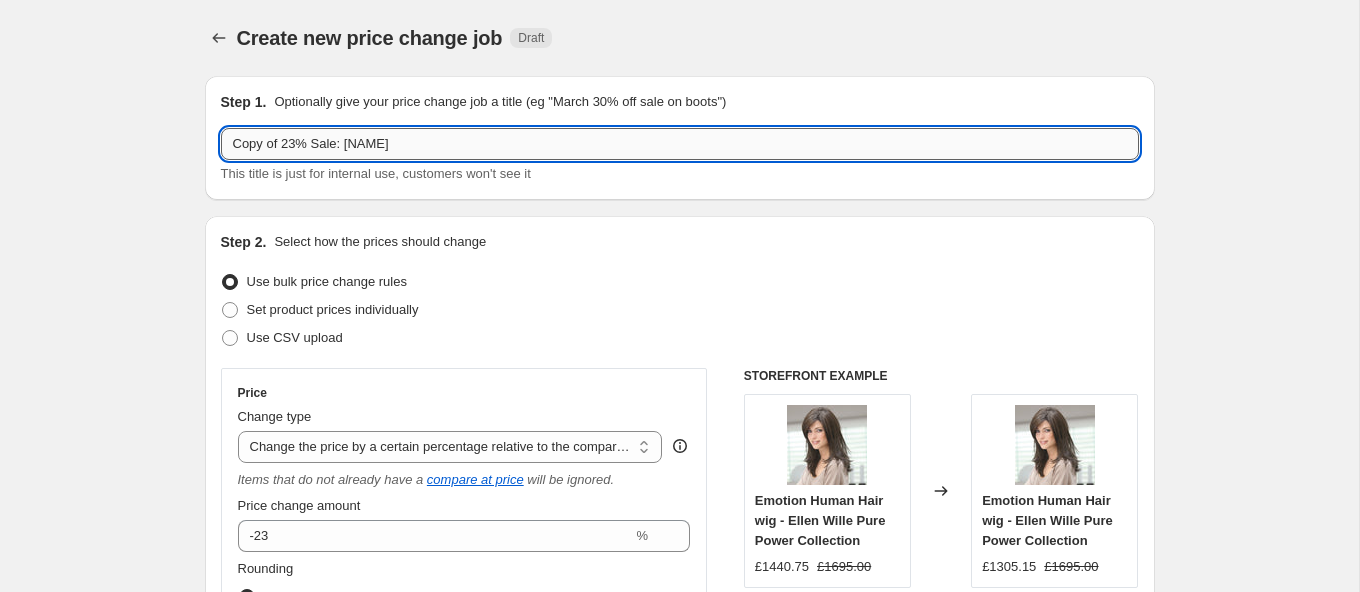 drag, startPoint x: 284, startPoint y: 145, endPoint x: 174, endPoint y: 44, distance: 149.33519 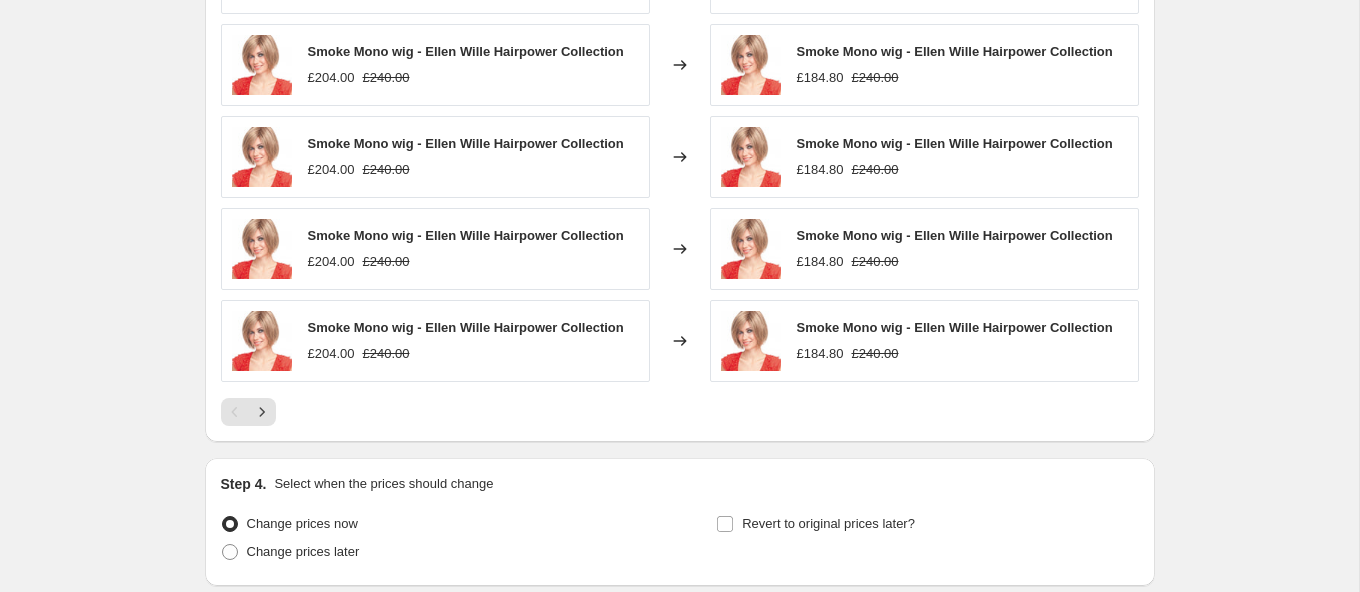 scroll, scrollTop: 1775, scrollLeft: 0, axis: vertical 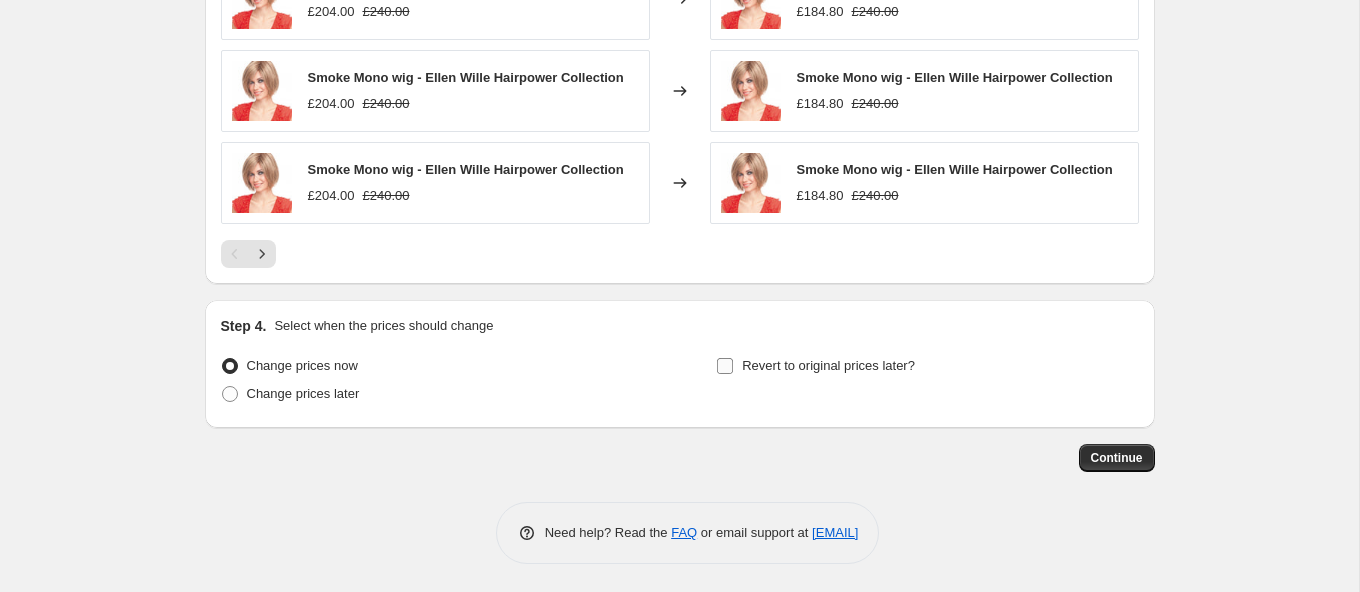 type on "23% Sale: [NAME]" 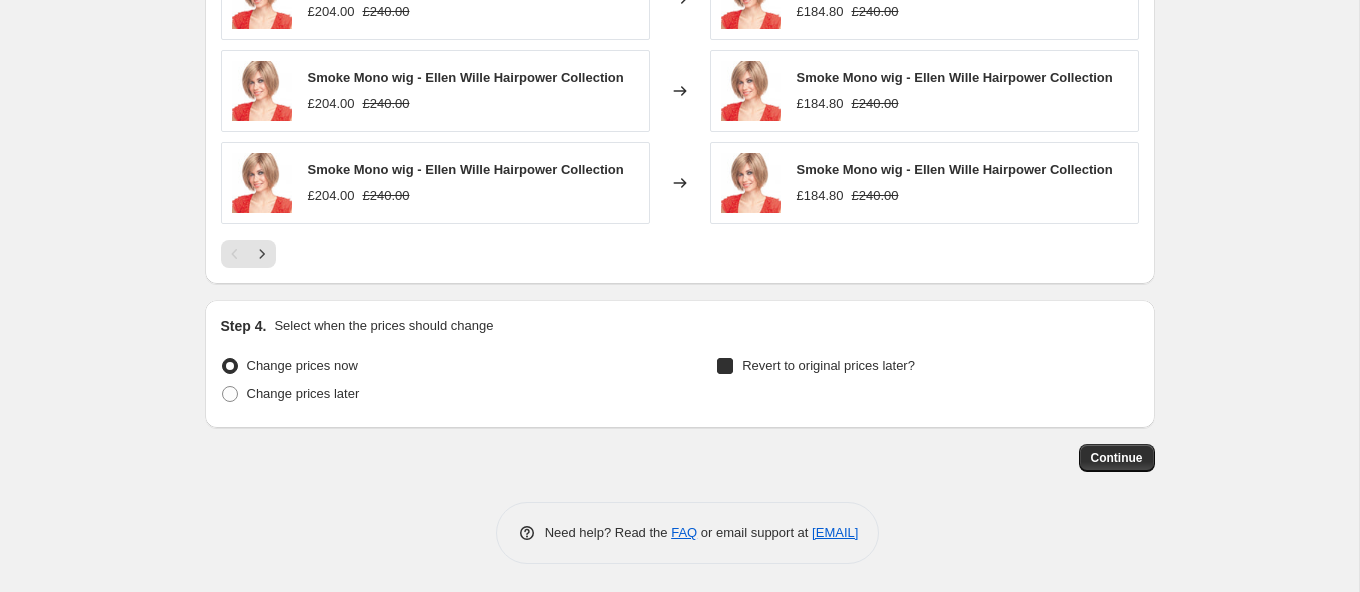 checkbox on "true" 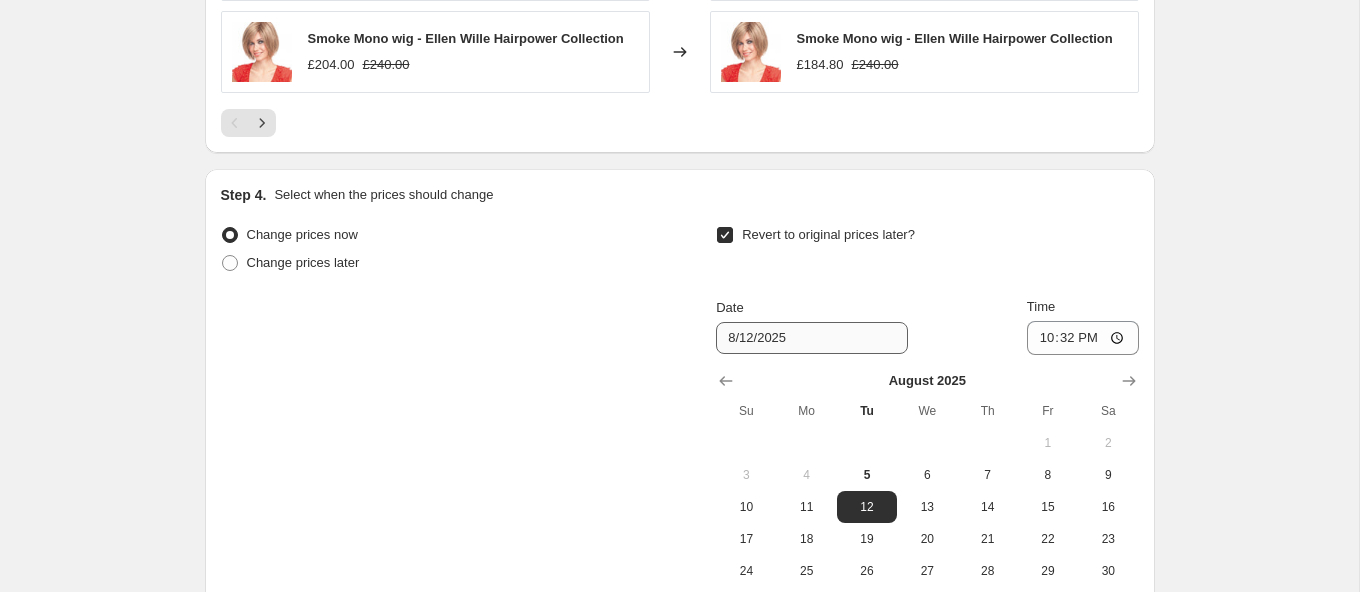 scroll, scrollTop: 1949, scrollLeft: 0, axis: vertical 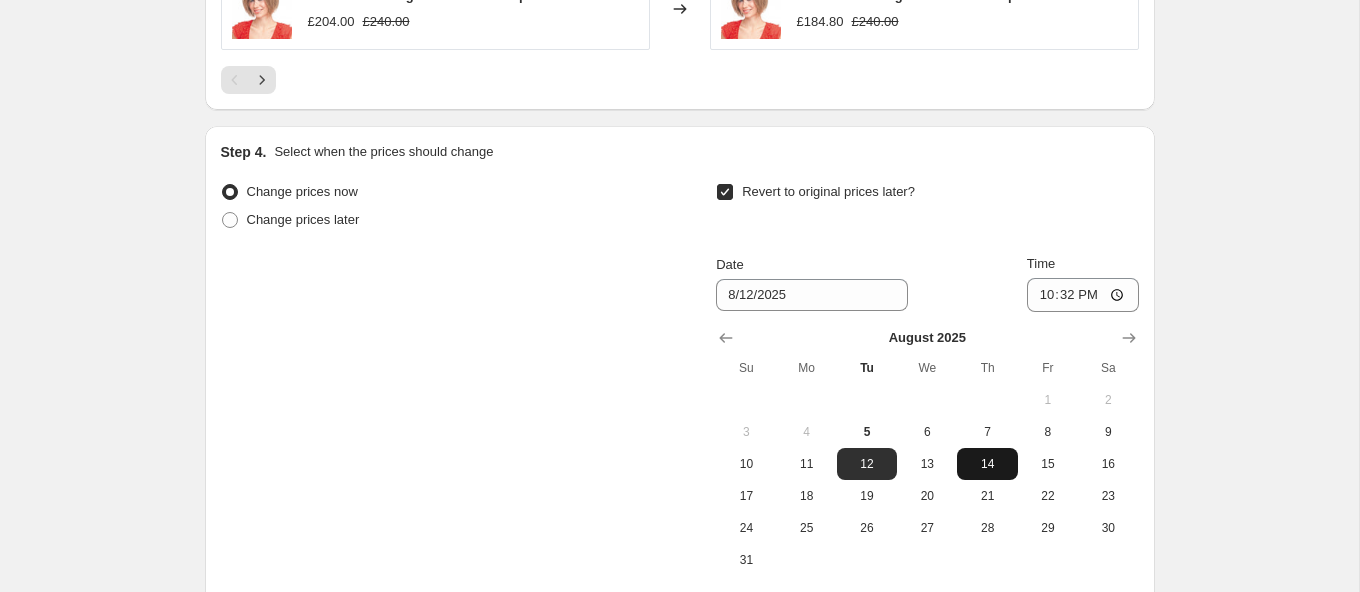 click on "14" at bounding box center [987, 464] 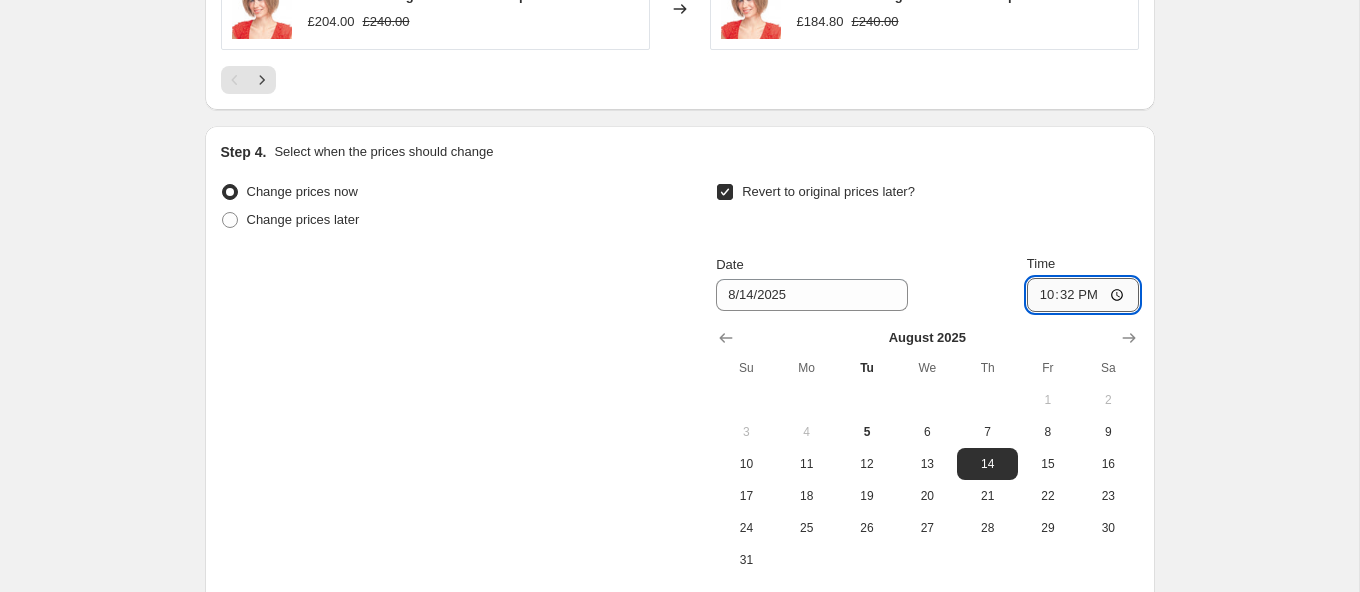 click on "22:32" at bounding box center (1083, 295) 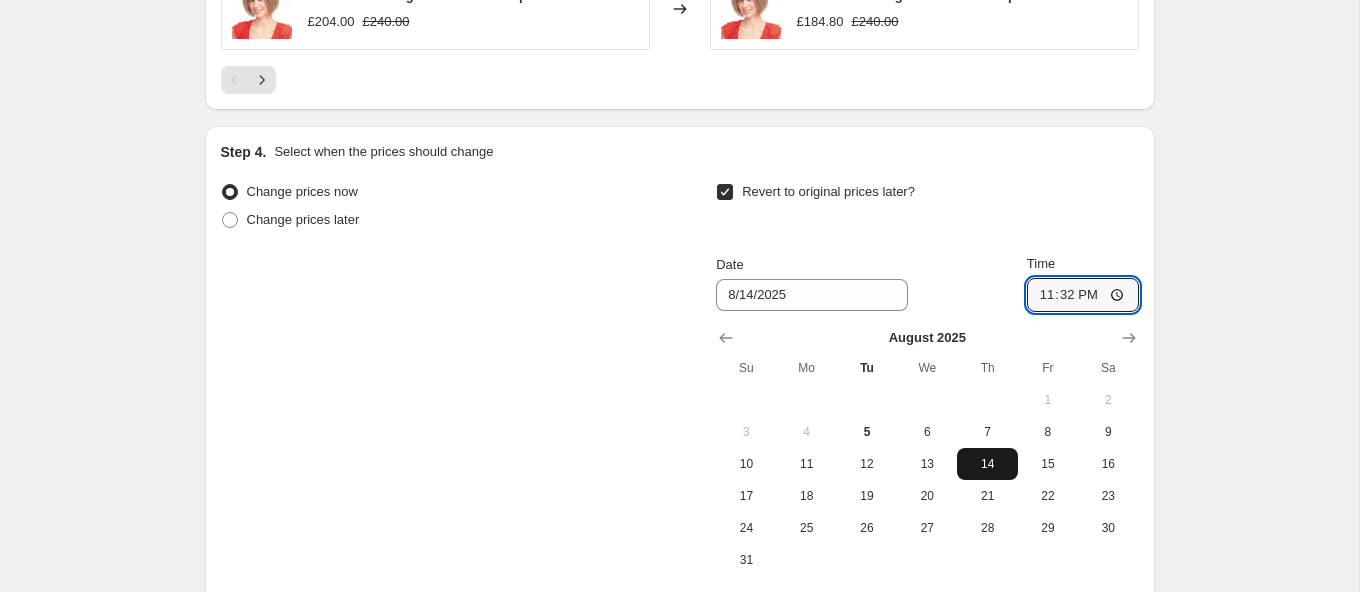 type on "23:59" 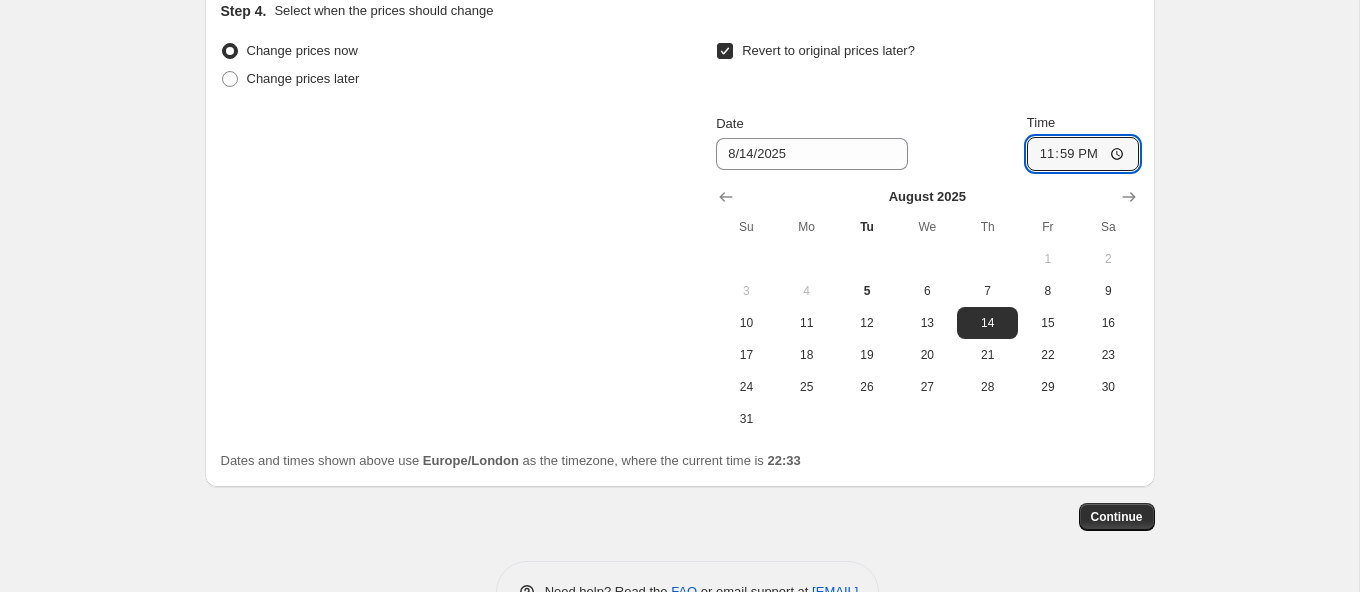 scroll, scrollTop: 2146, scrollLeft: 0, axis: vertical 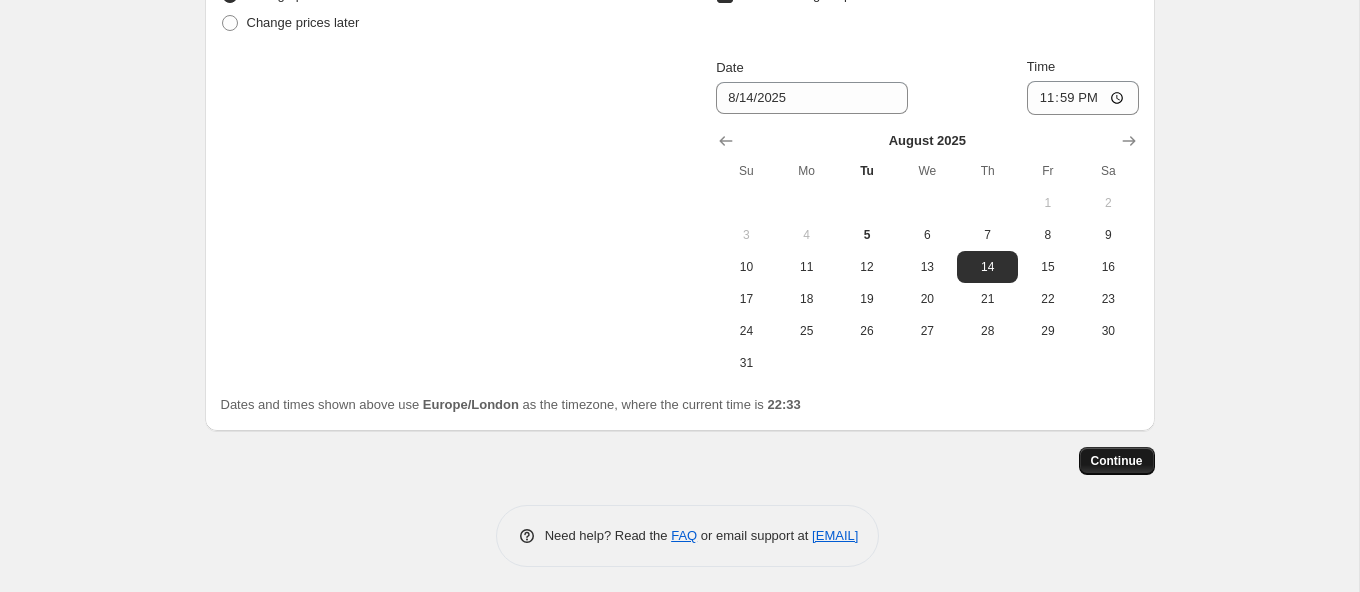 click on "Continue" at bounding box center [1117, 461] 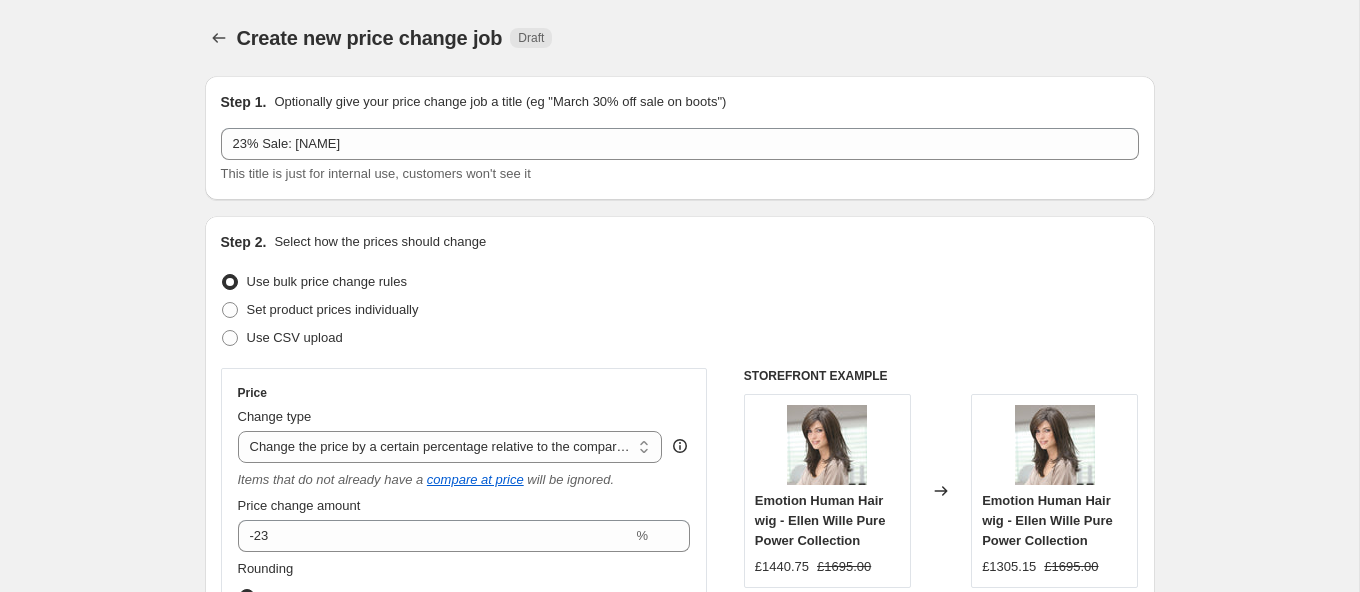 scroll, scrollTop: 2146, scrollLeft: 0, axis: vertical 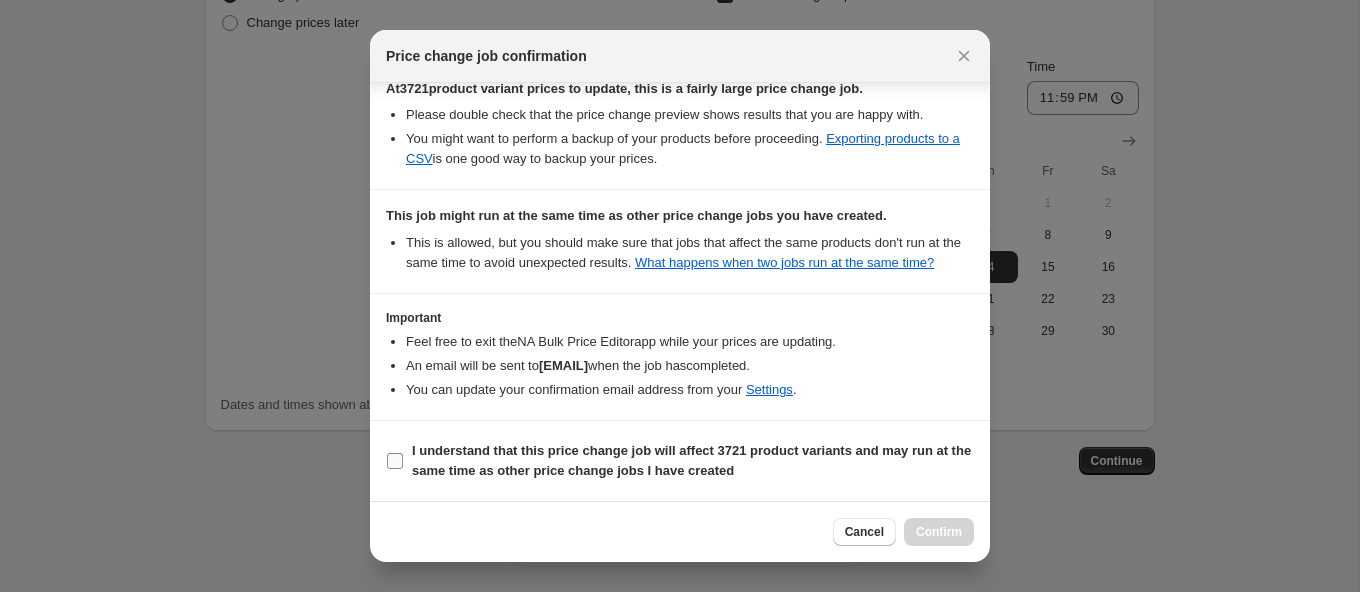 click on "I understand that this price change job will affect 3721 product variants and may run at the same time as other price change jobs I have created" at bounding box center [395, 461] 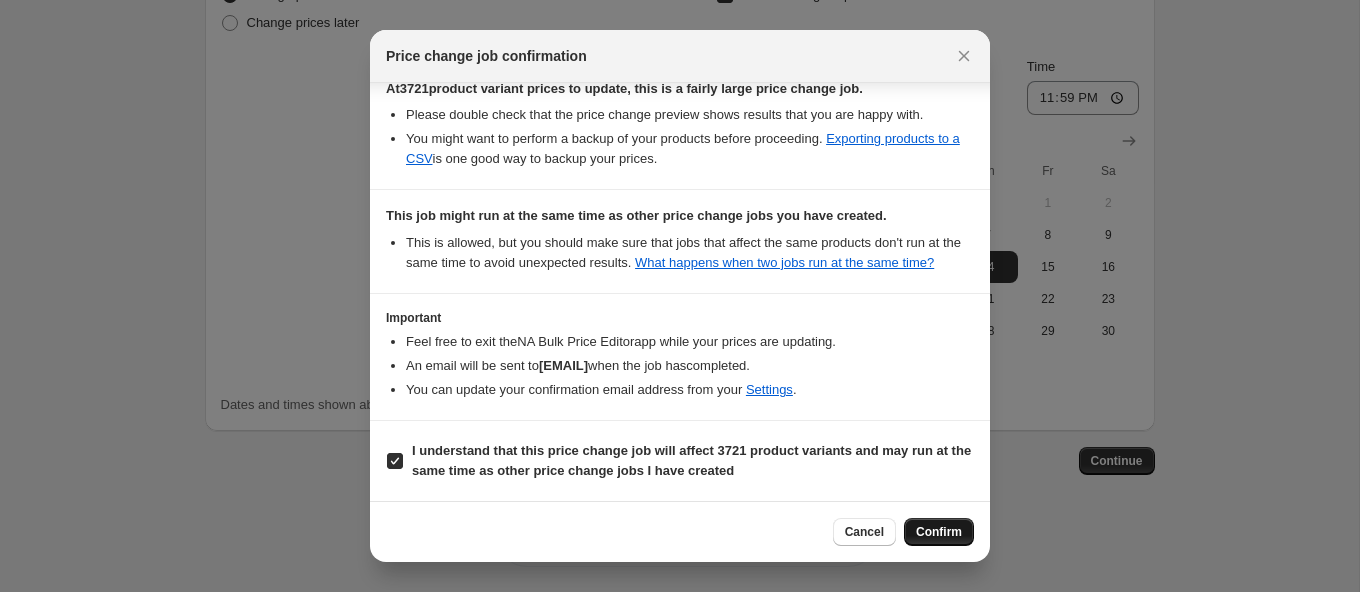 click on "Confirm" at bounding box center (939, 532) 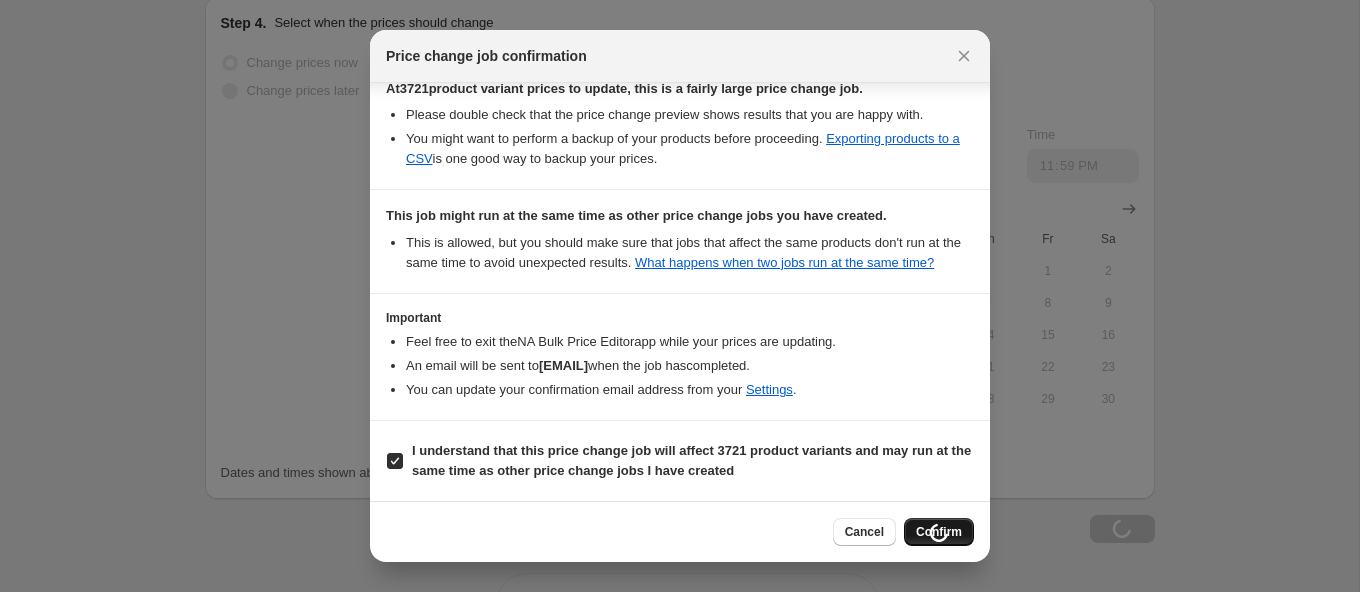 scroll, scrollTop: 2214, scrollLeft: 0, axis: vertical 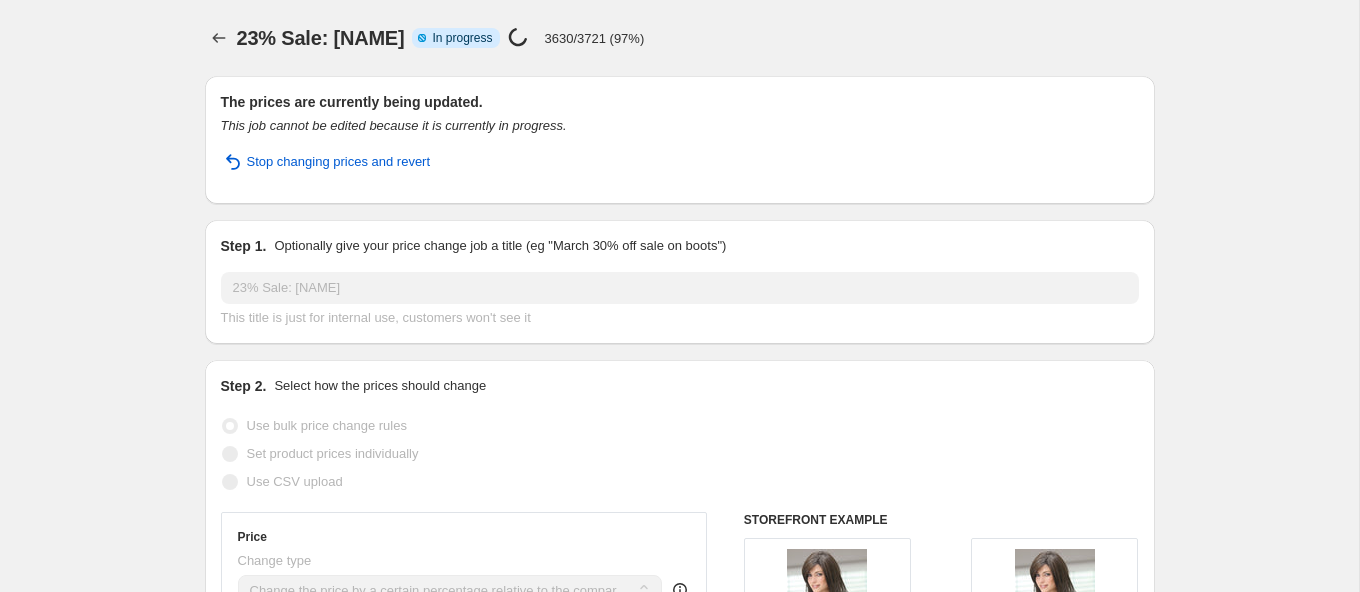 select on "pcap" 